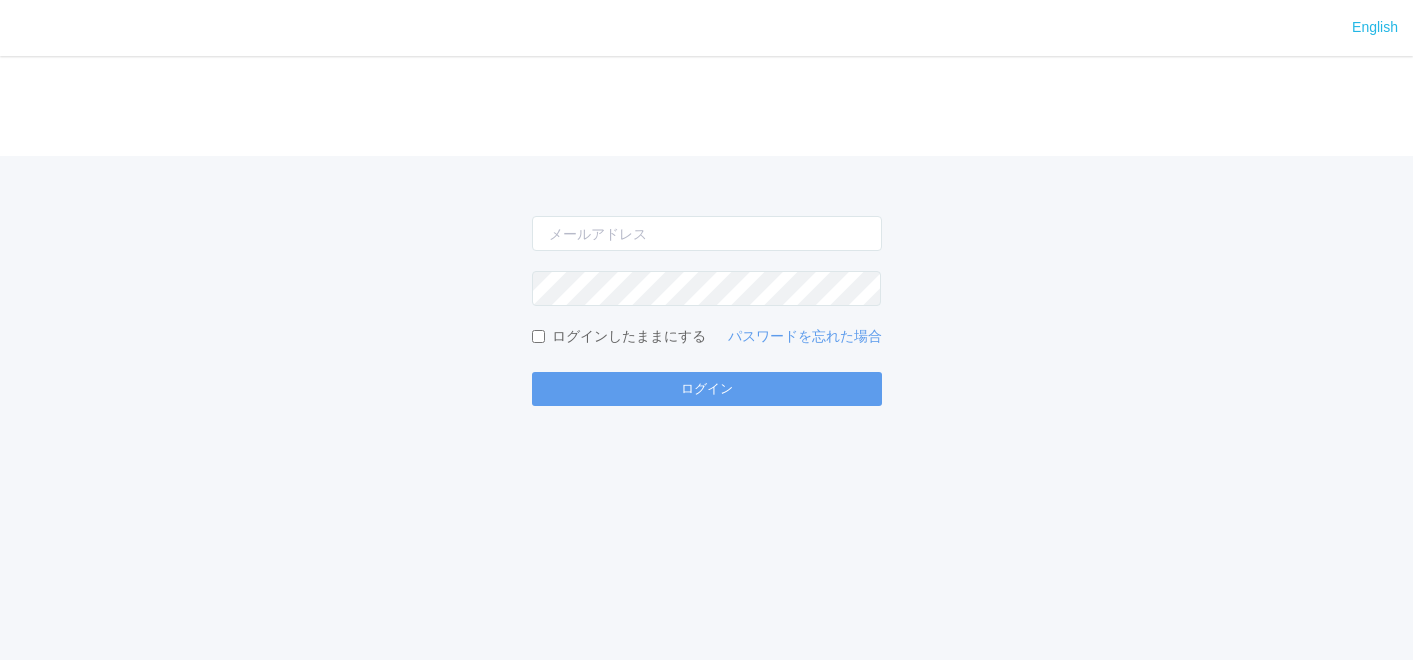 scroll, scrollTop: 0, scrollLeft: 0, axis: both 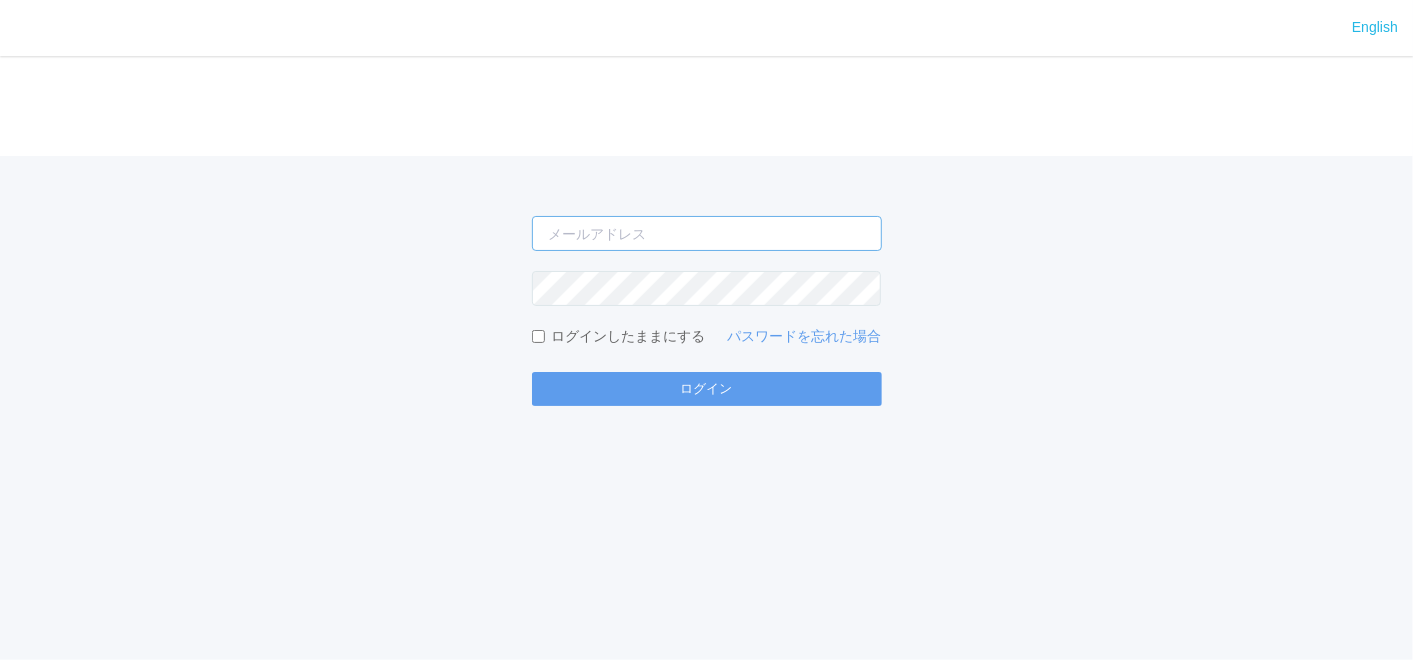 click at bounding box center (707, 233) 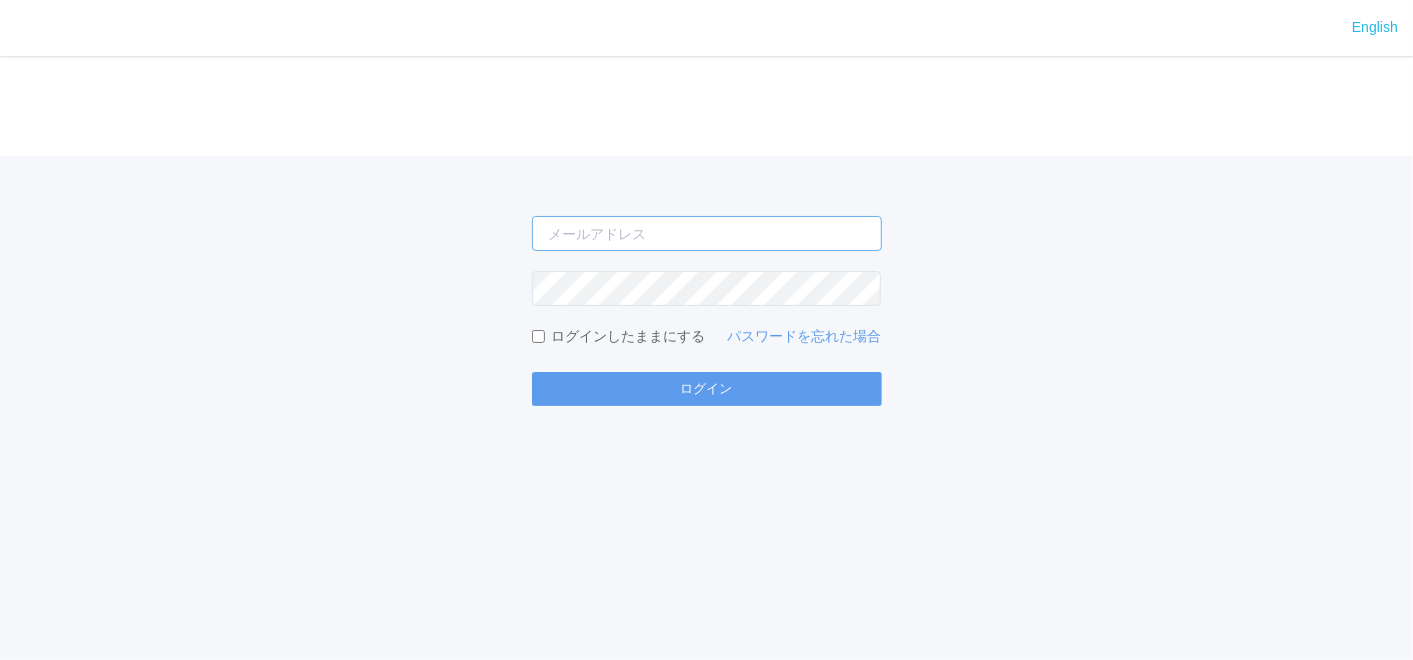 type on "[EMAIL]" 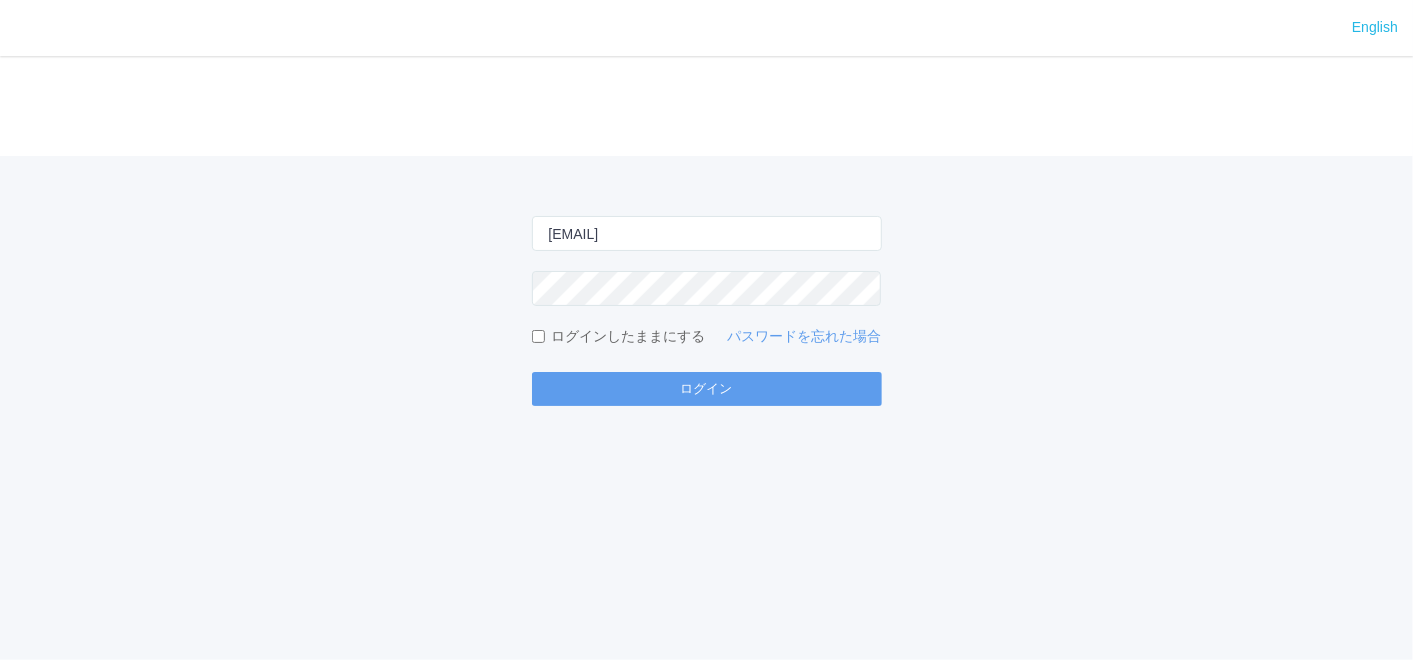 click on "[EMAIL] ログインしたままにする パスワードを忘れた場合 ログイン" at bounding box center (707, 311) 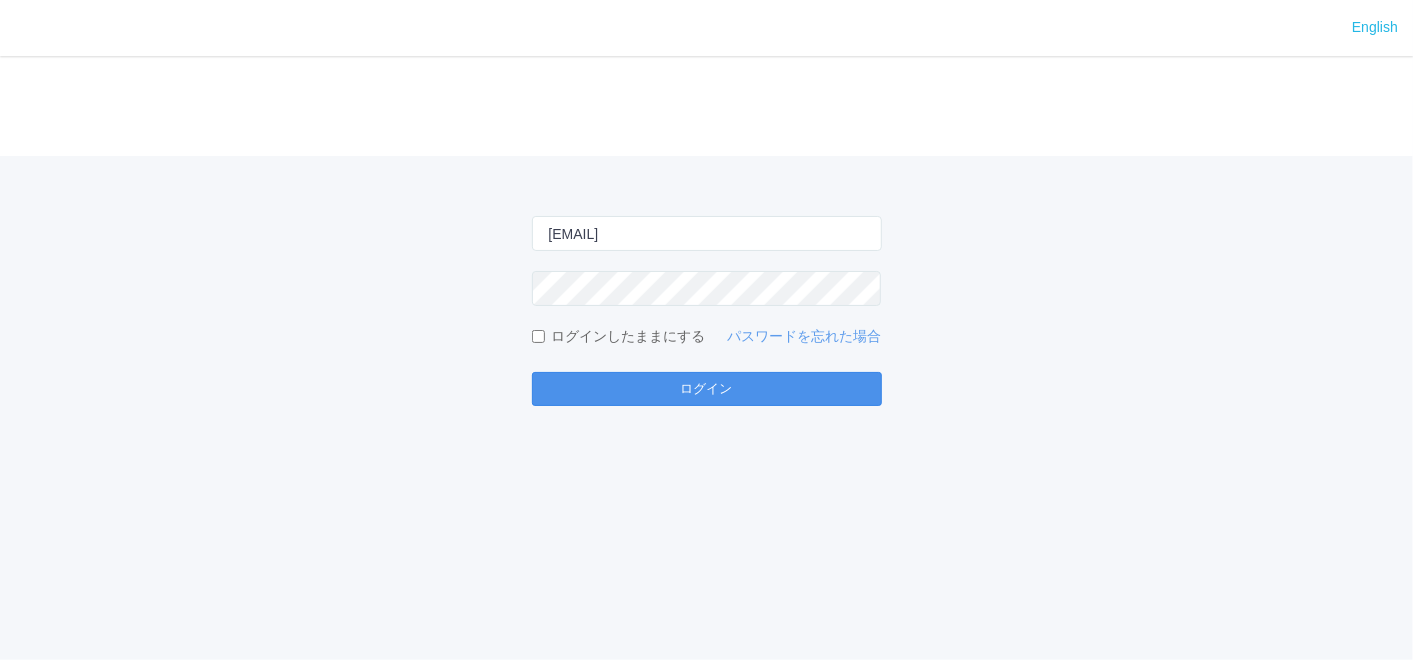 click on "ログイン" at bounding box center [707, 389] 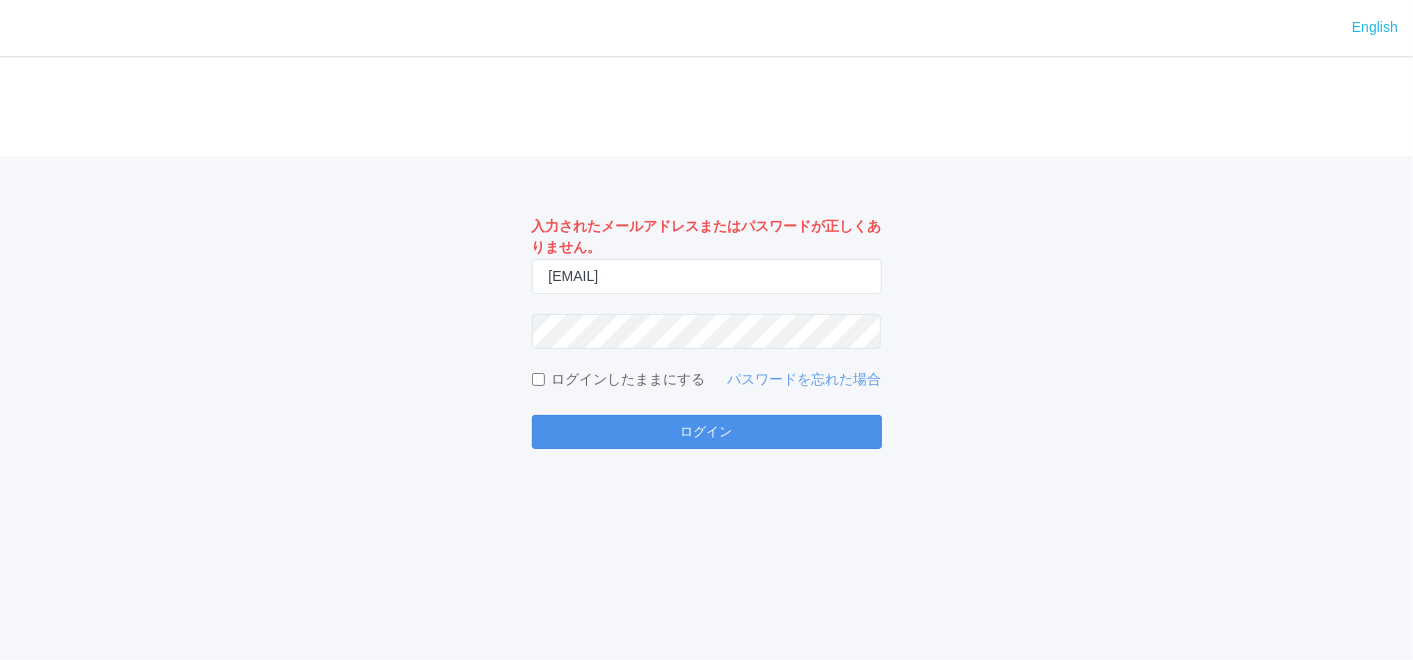 click on "ログイン" at bounding box center [707, 432] 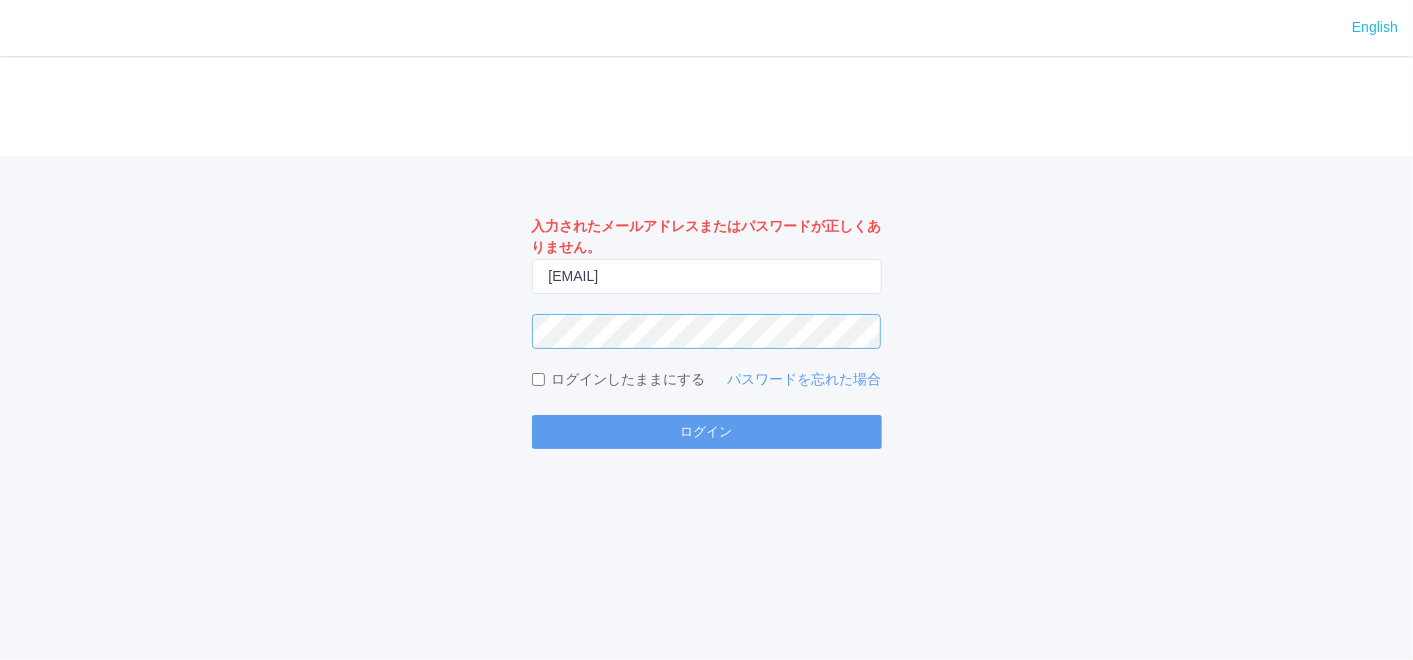 click on "入力されたメールアドレスまたはパスワードが正しくありません。 [EMAIL] ログインしたままにする パスワードを忘れた場合 ログイン" at bounding box center [706, 302] 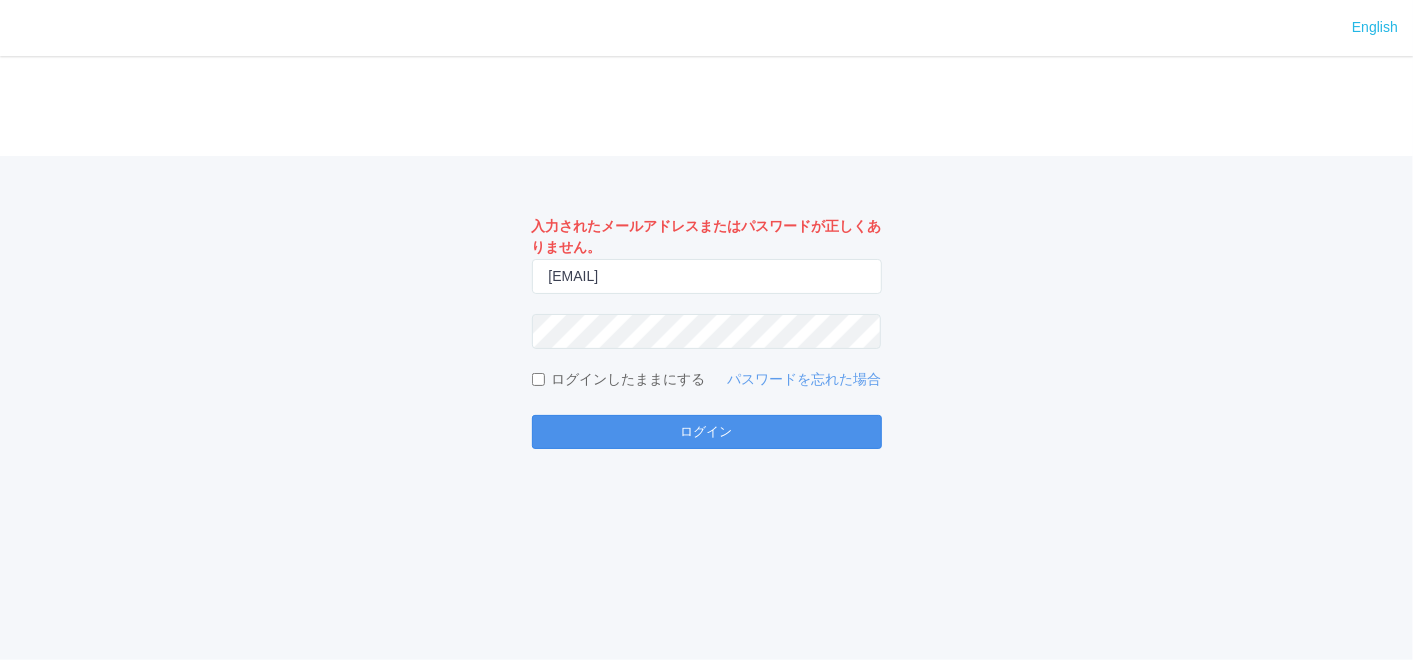 click on "ログイン" at bounding box center [707, 432] 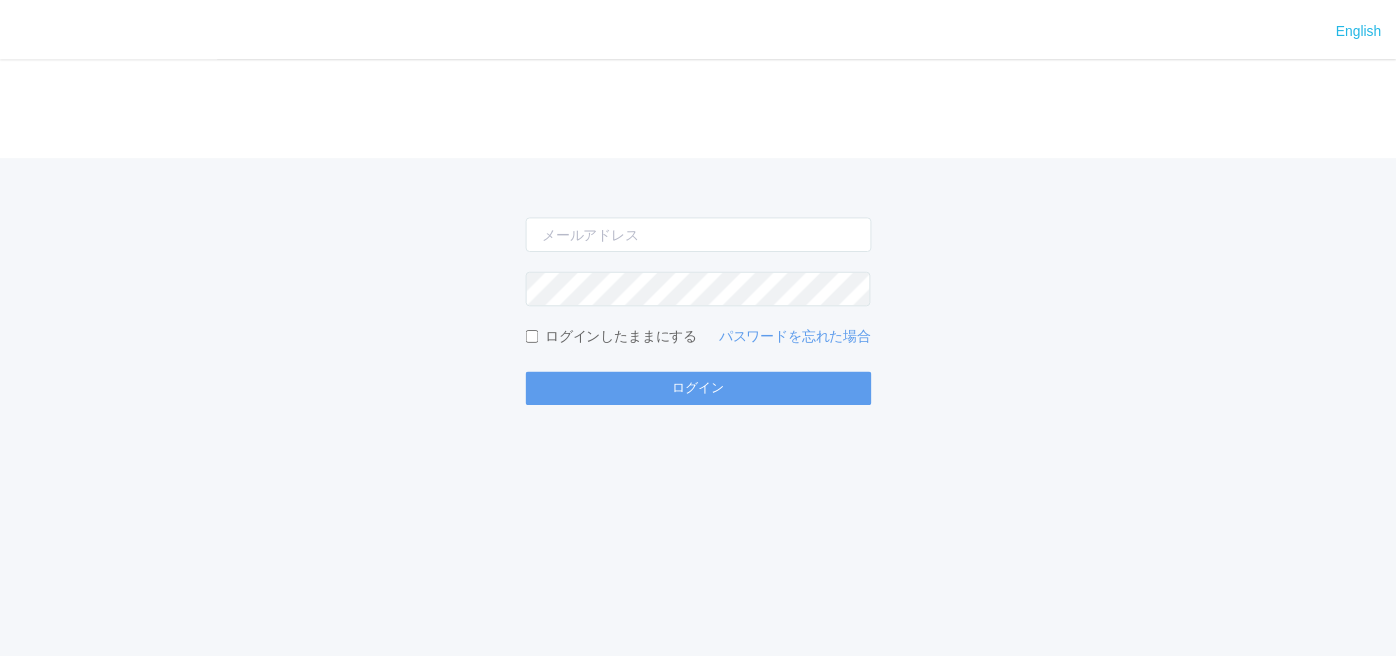 scroll, scrollTop: 0, scrollLeft: 0, axis: both 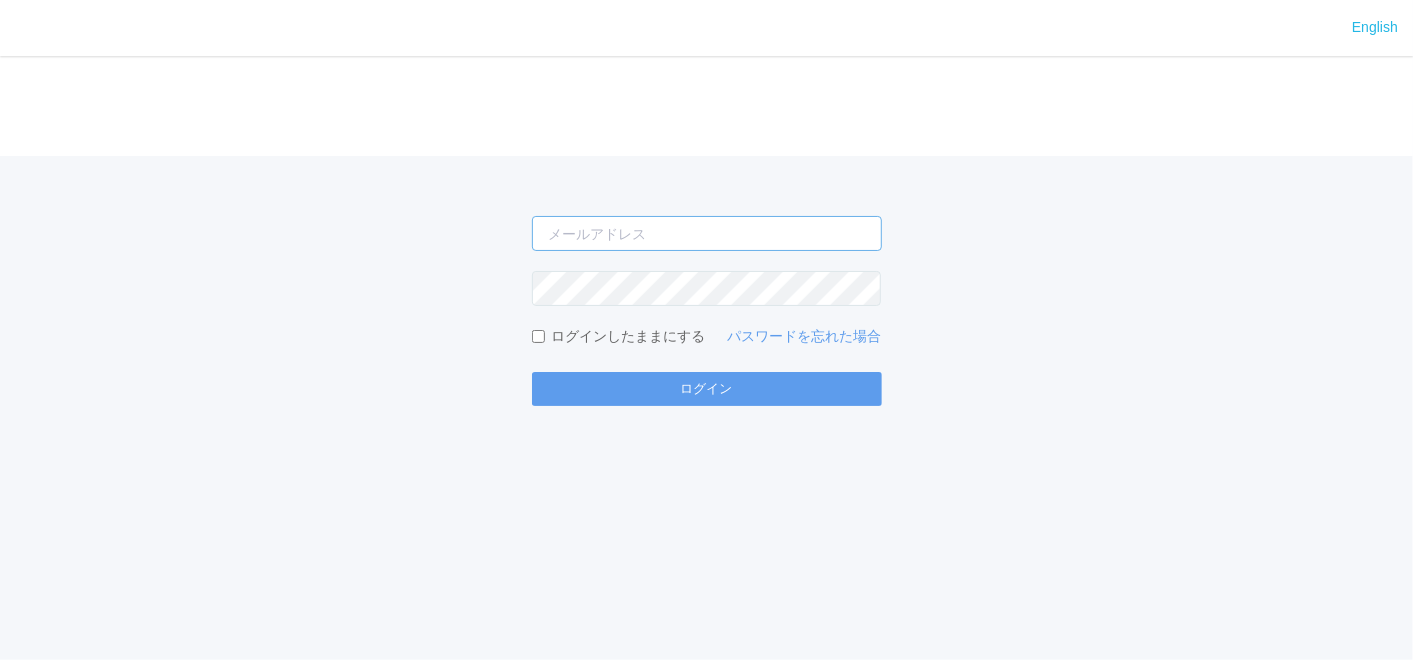 click at bounding box center [707, 233] 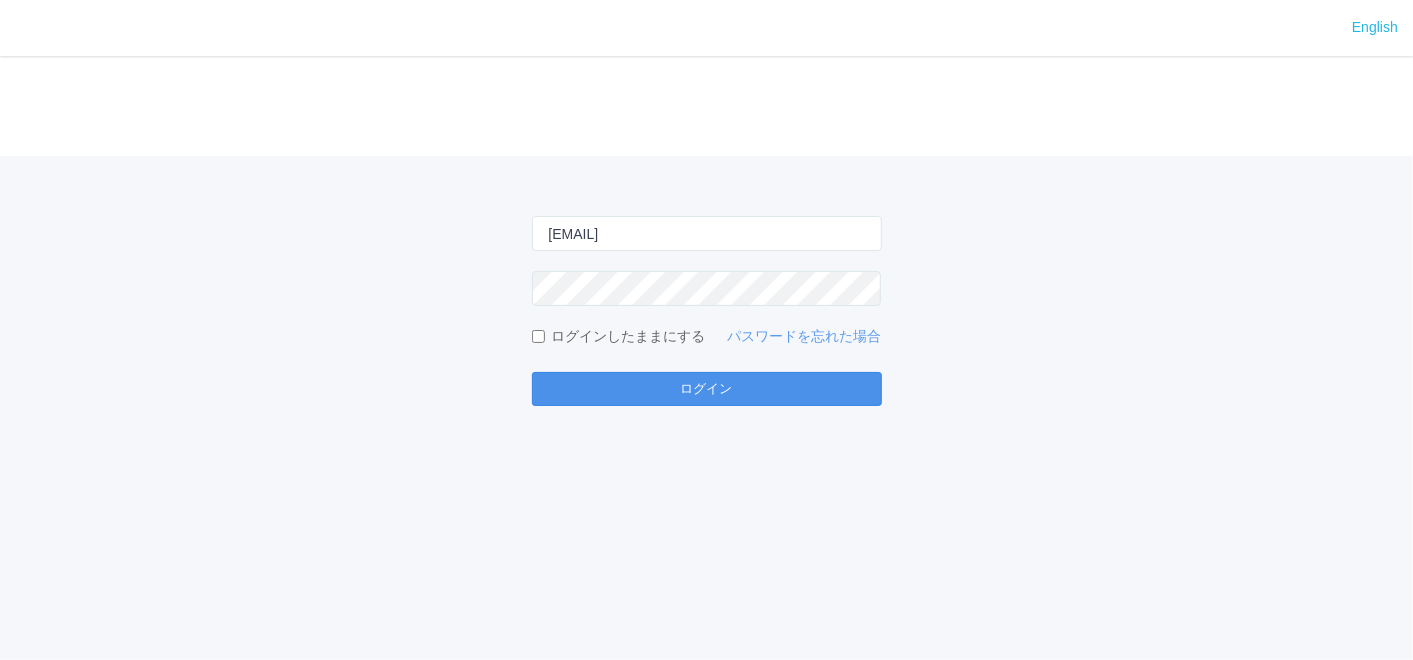 click on "ログイン" at bounding box center [707, 389] 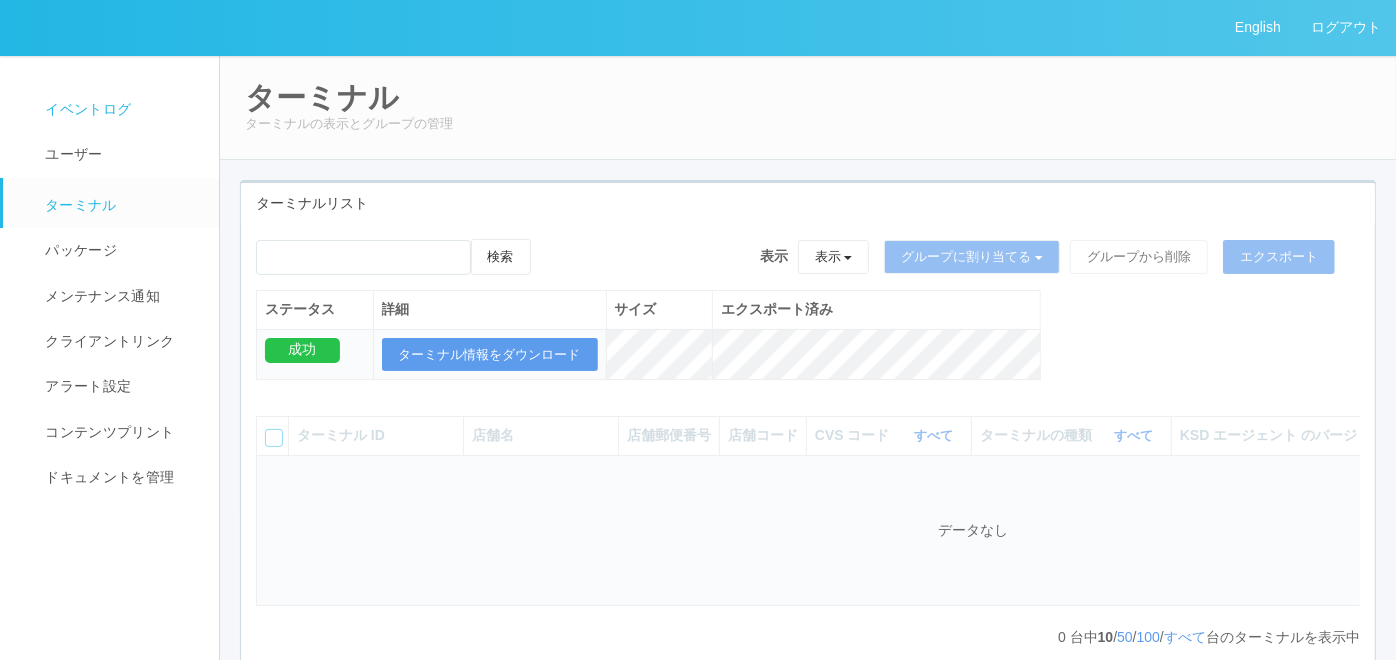 click on "イベントログ" at bounding box center [85, 109] 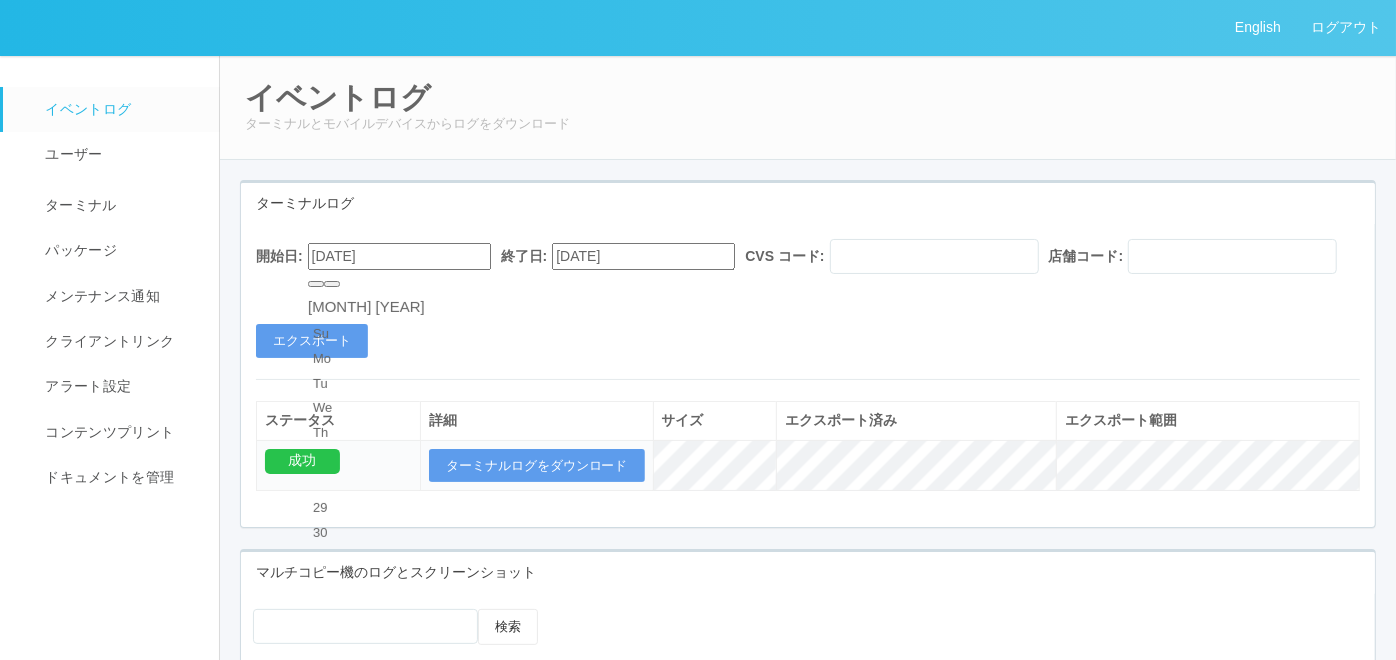 click on "07/07/2025" at bounding box center [399, 256] 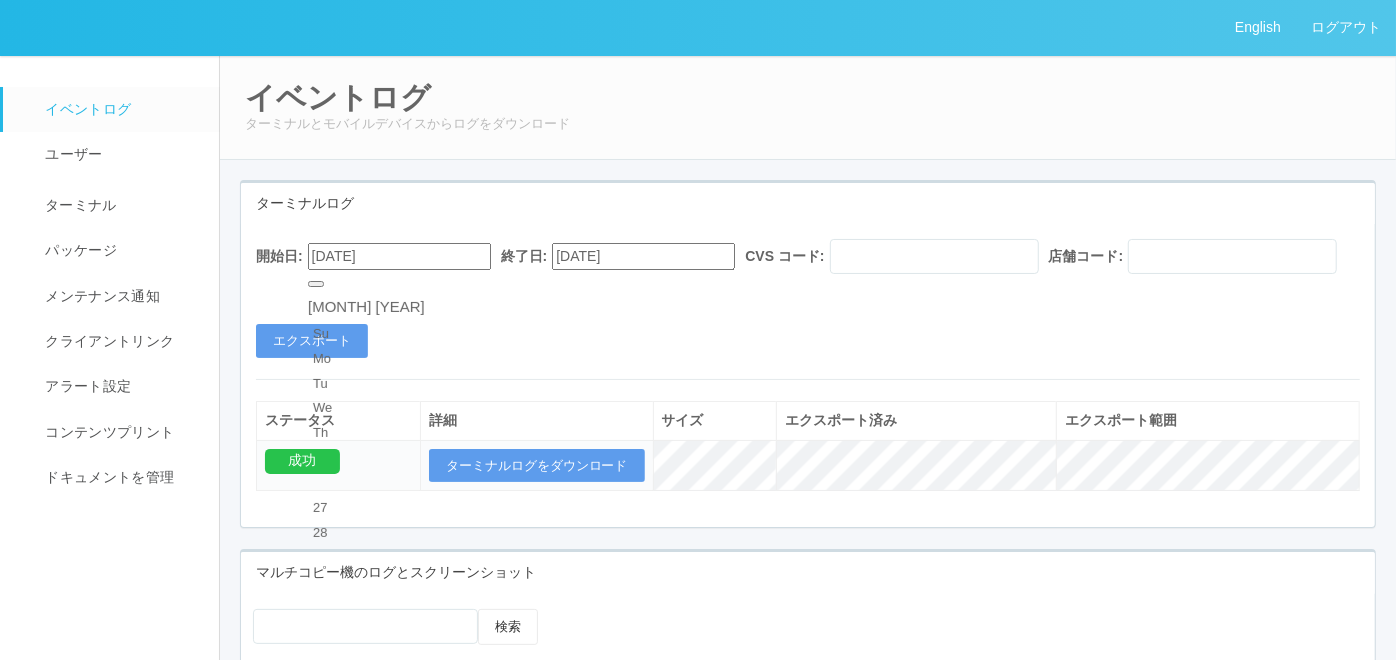 click on "1" at bounding box center (366, 632) 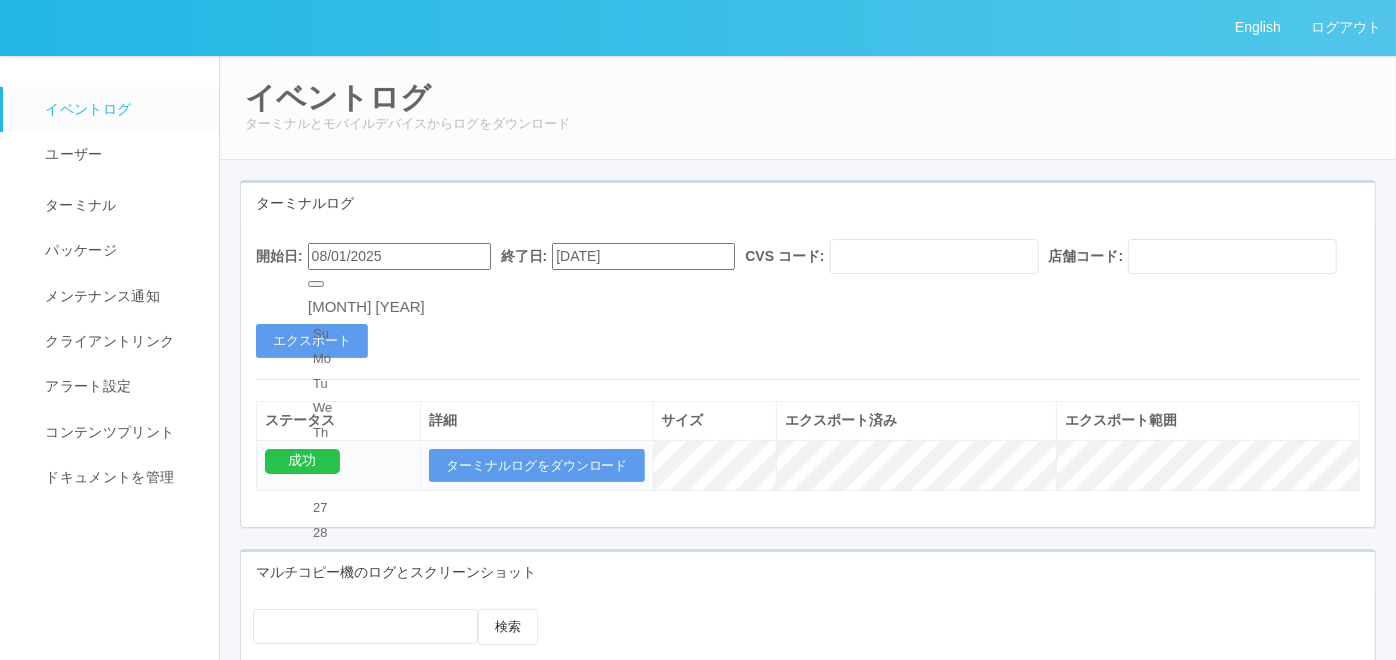 click on "開始日: 08/01/2025 August 2025 Su Mo Tu We Th Fr Sa 27 28 29 30 31 1 2 3 4 5 6 7 8 9 10 11 12 13 14 15 16 17 18 19 20 21 22 23 24 25 26 27 28 29 30 31 1 2 3 4 5 6 終了日: 08/07/2025 CVS コード: 店舗コード: エクスポート" at bounding box center [808, 298] 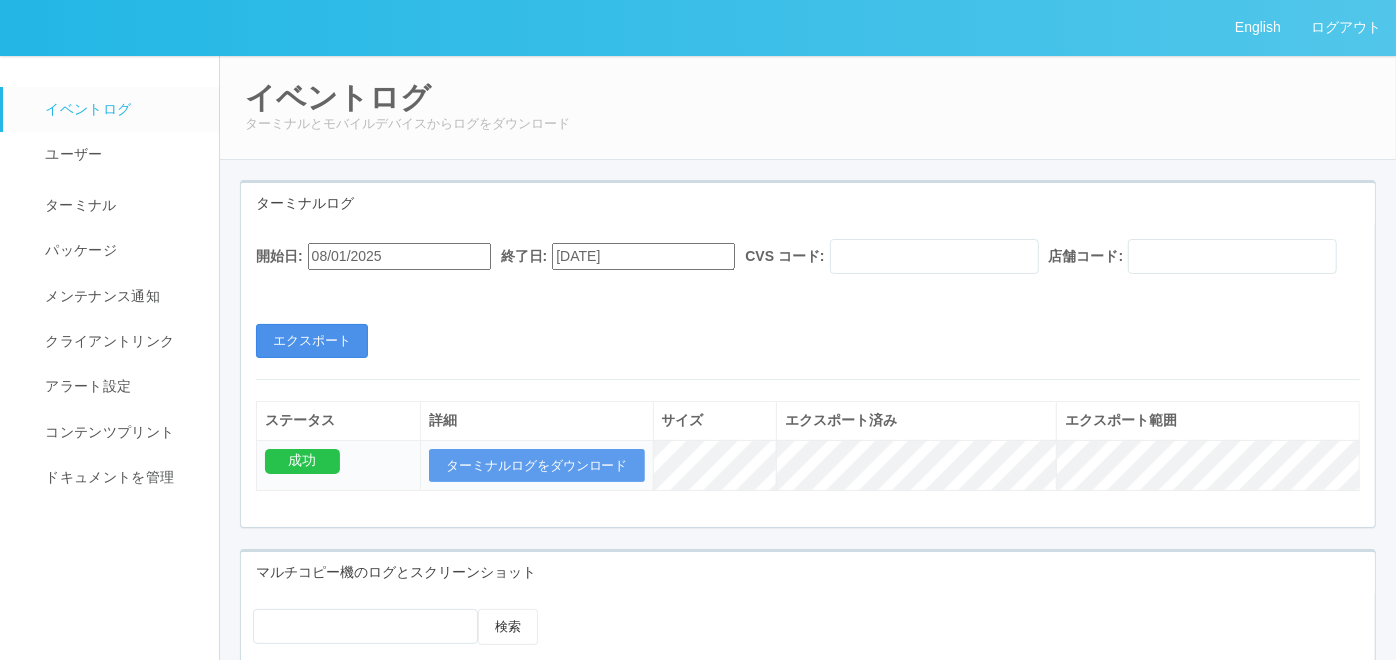 click on "エクスポート" at bounding box center (312, 341) 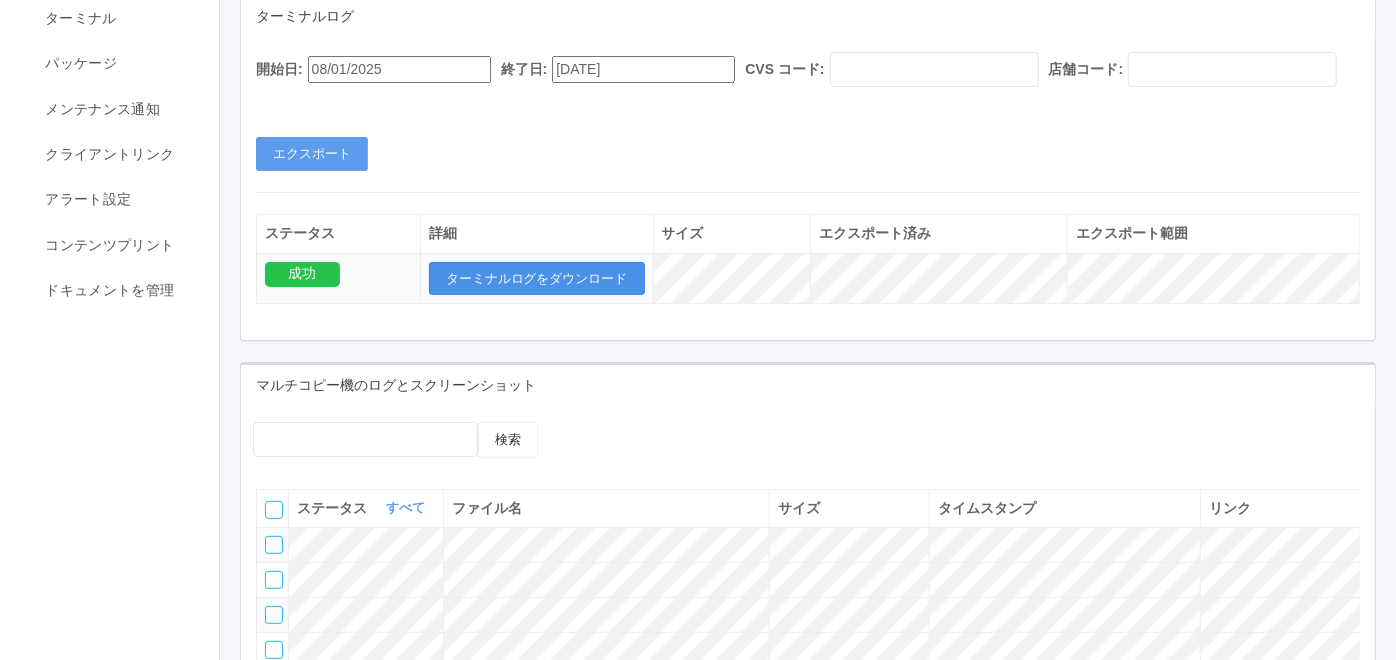 scroll, scrollTop: 222, scrollLeft: 0, axis: vertical 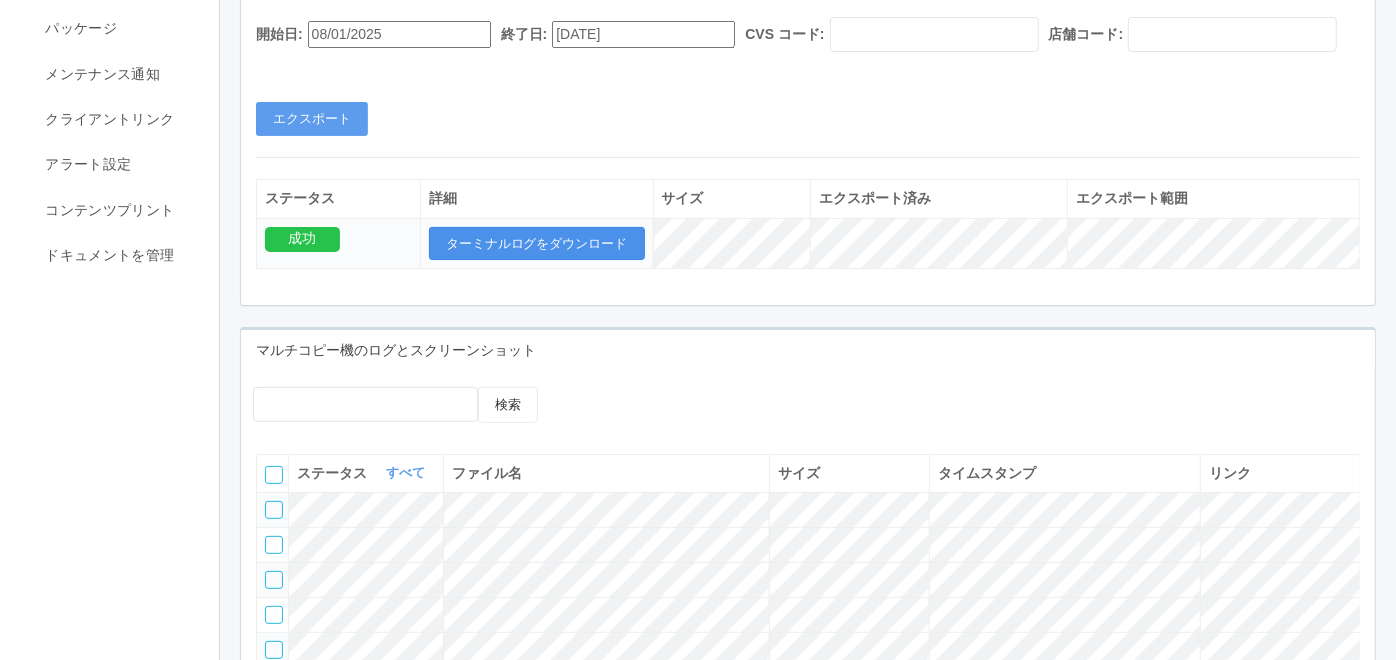click on "ターミナルログをダウンロード" at bounding box center [537, 244] 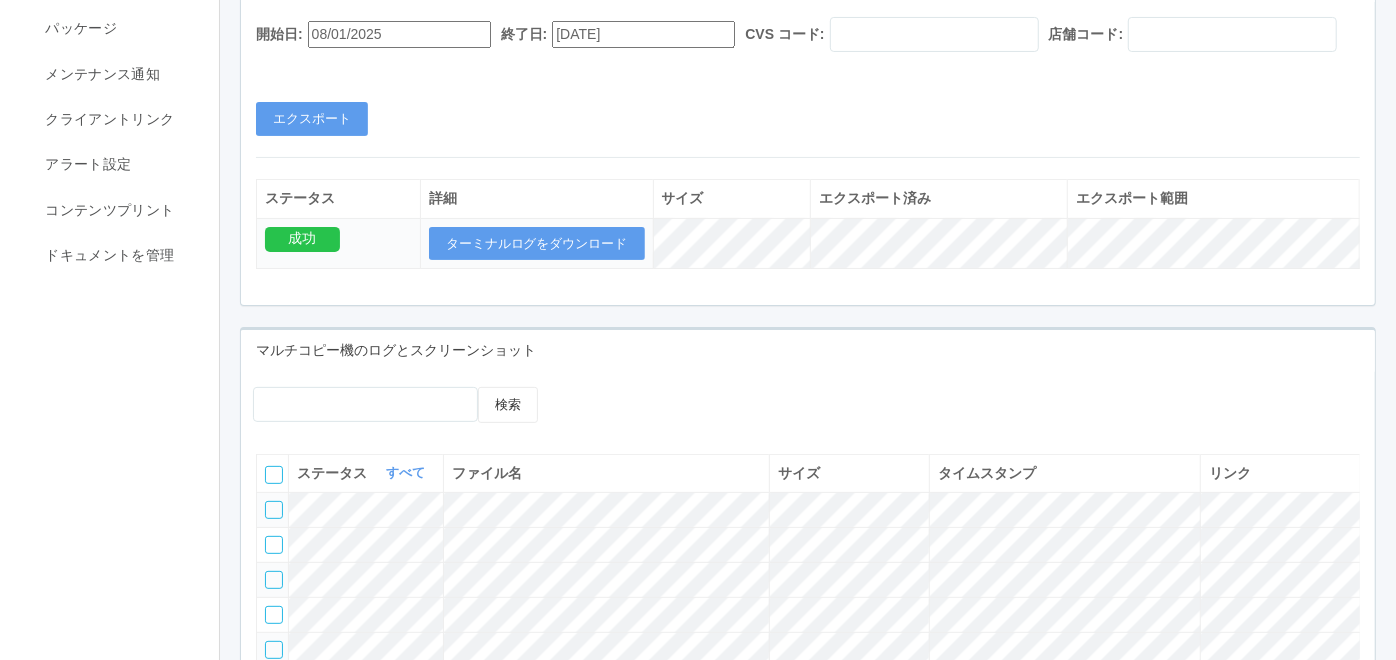 click on "開始日: 08/01/2025 終了日: 08/07/2025 CVS コード: 店舗コード: エクスポート" at bounding box center (808, 76) 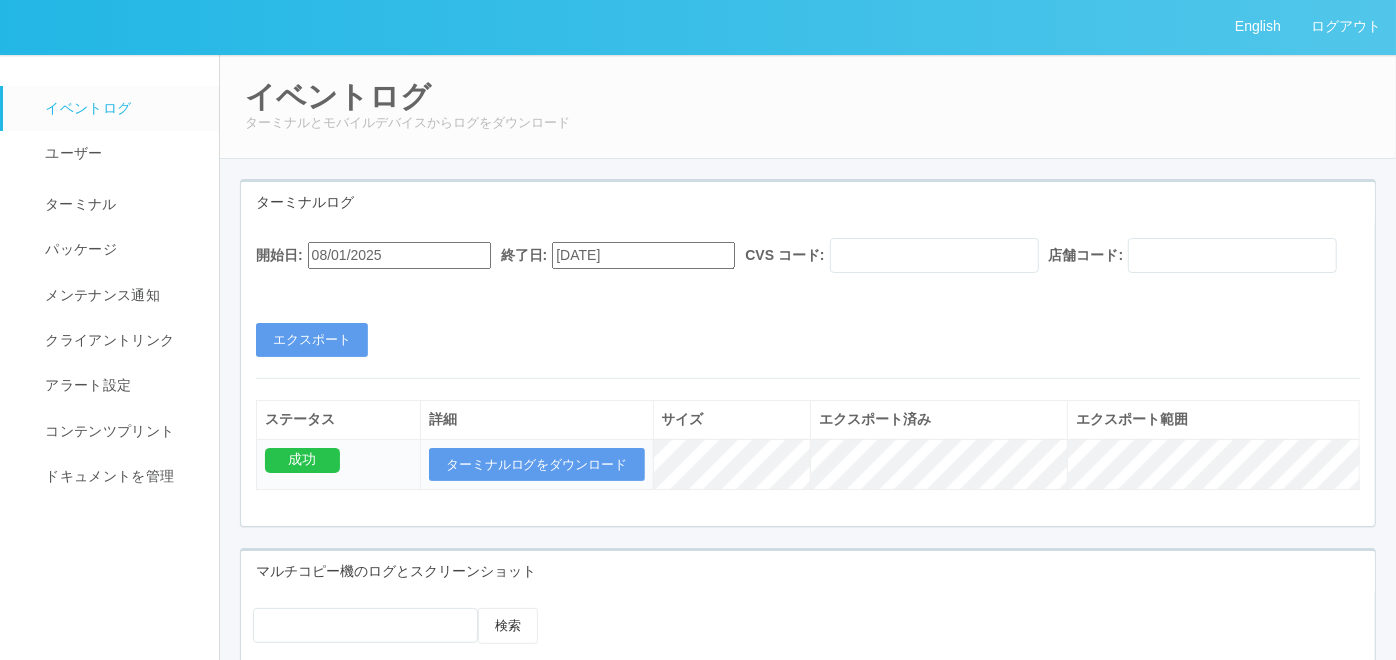 scroll, scrollTop: 0, scrollLeft: 0, axis: both 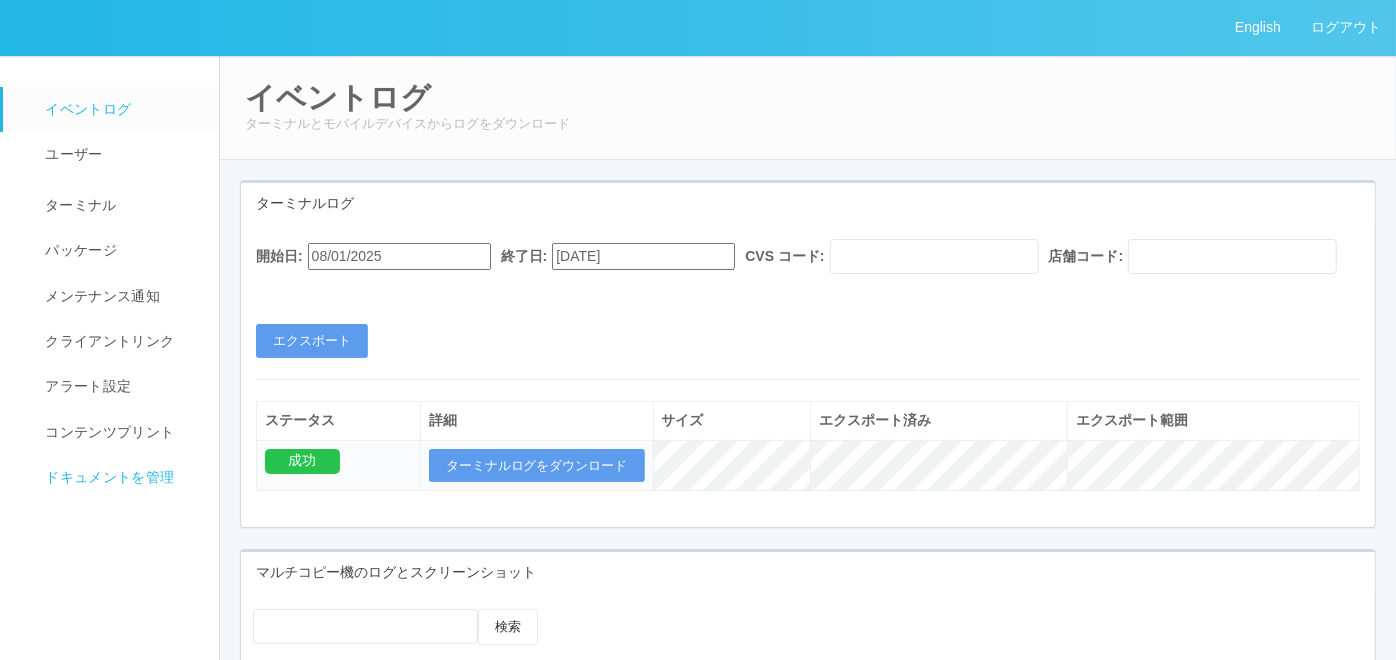 click on "ドキュメントを管理" at bounding box center [120, 477] 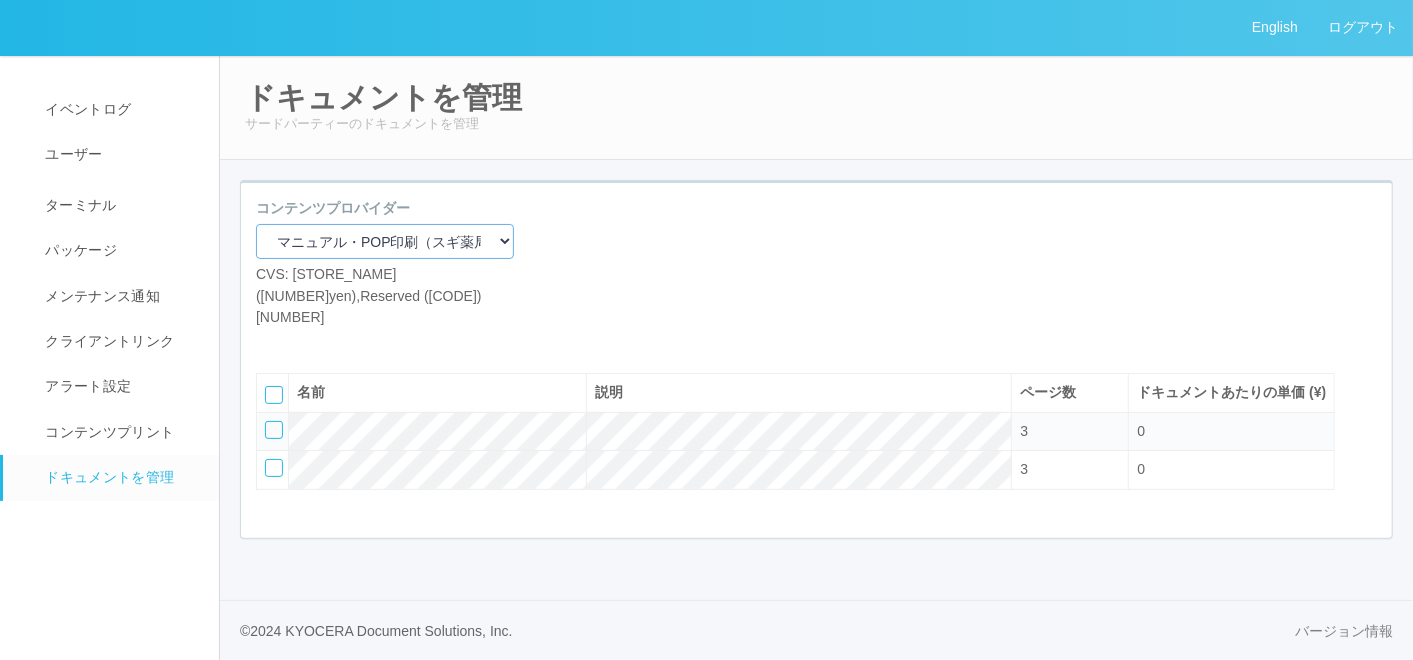 click on "マニュアル・POP印刷（スギ薬局） マニュアル・POP印刷（DY） マニュアル・POP印刷（共通） マニュアル・POP印刷（セコマ） マニュアル・POP印刷（セコマフォルダ） 北海道学力コンクール" at bounding box center (385, 241) 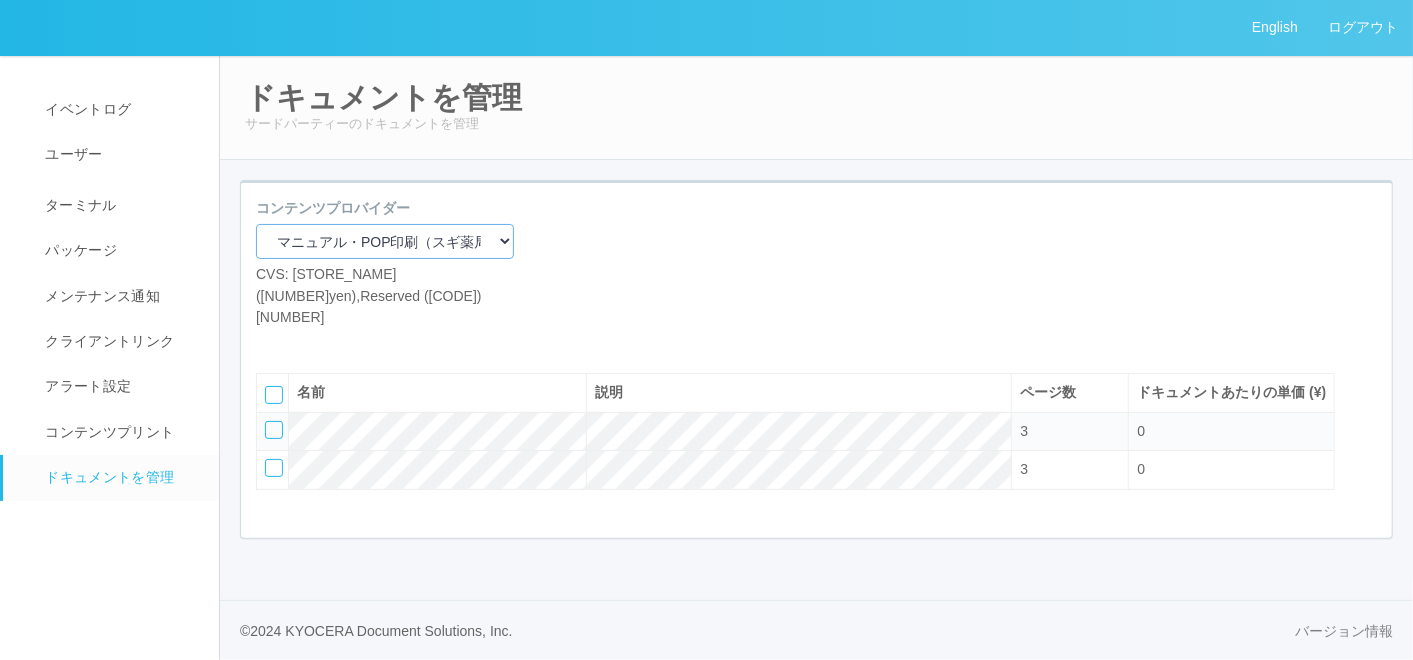 select on "92e33cfa-a397-43d0-aeaa-8a96cbdf4d79" 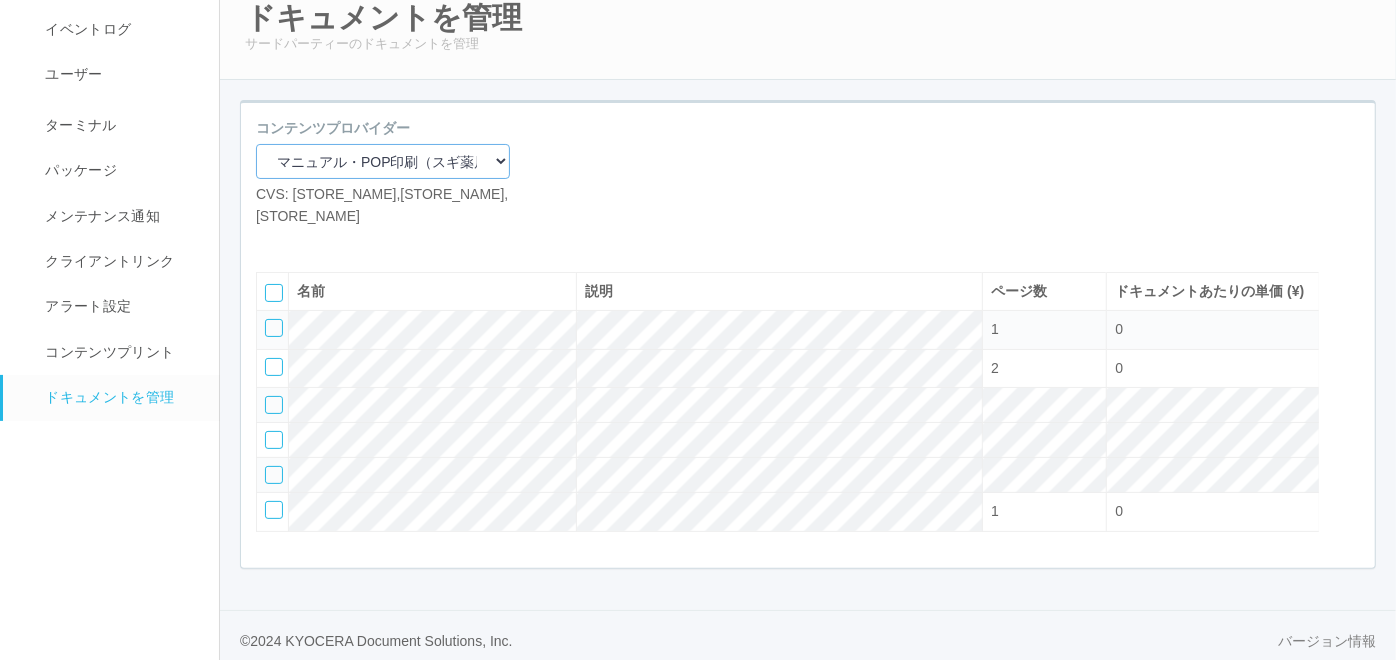 scroll, scrollTop: 111, scrollLeft: 0, axis: vertical 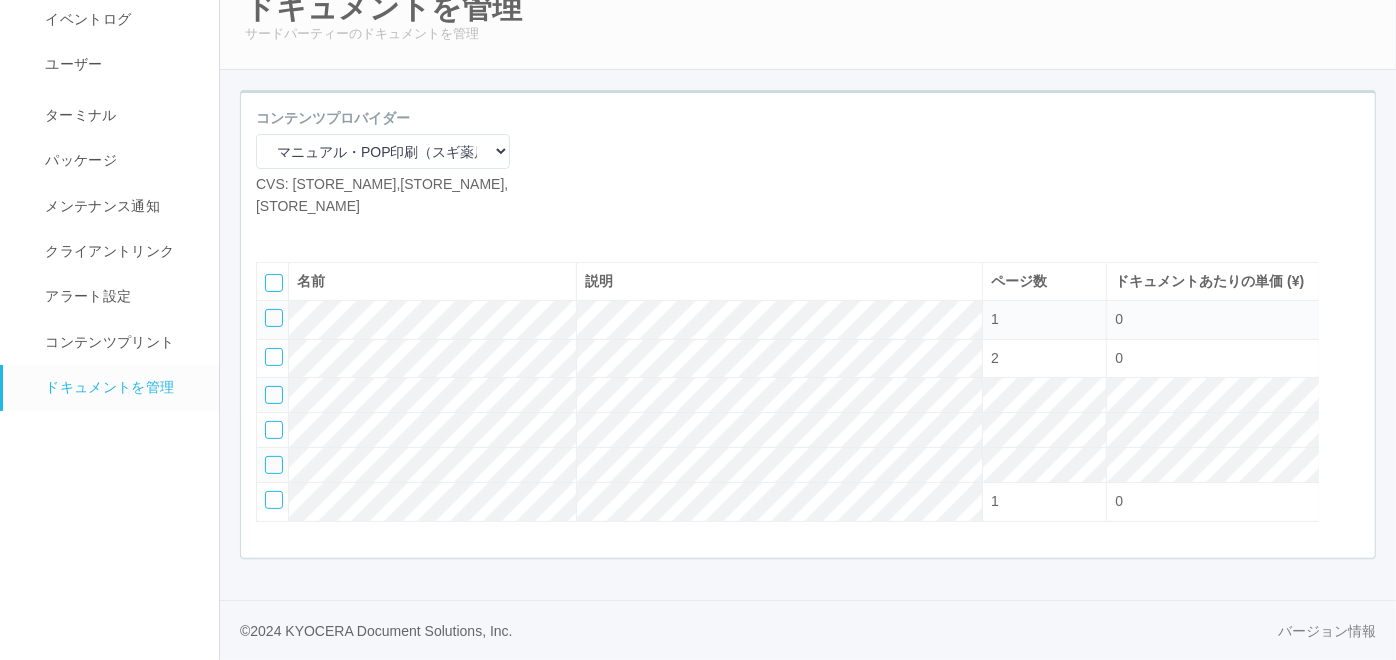 click at bounding box center [274, 318] 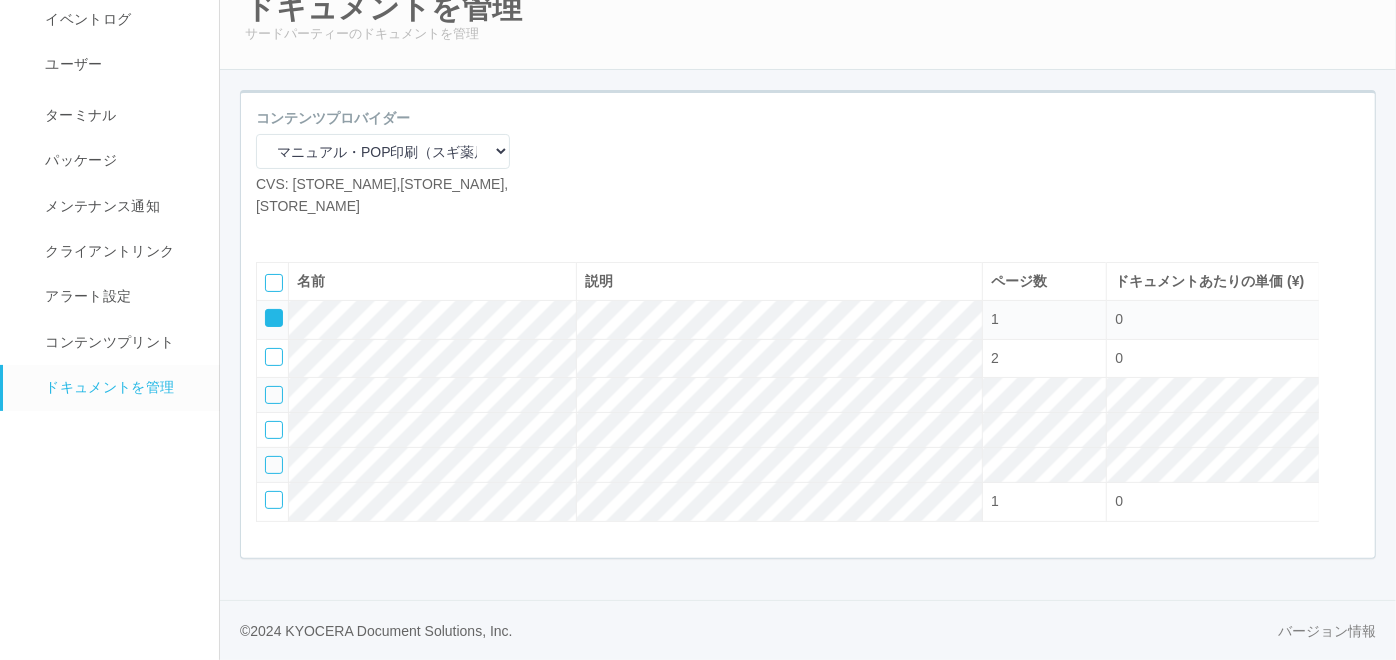 click at bounding box center (331, 232) 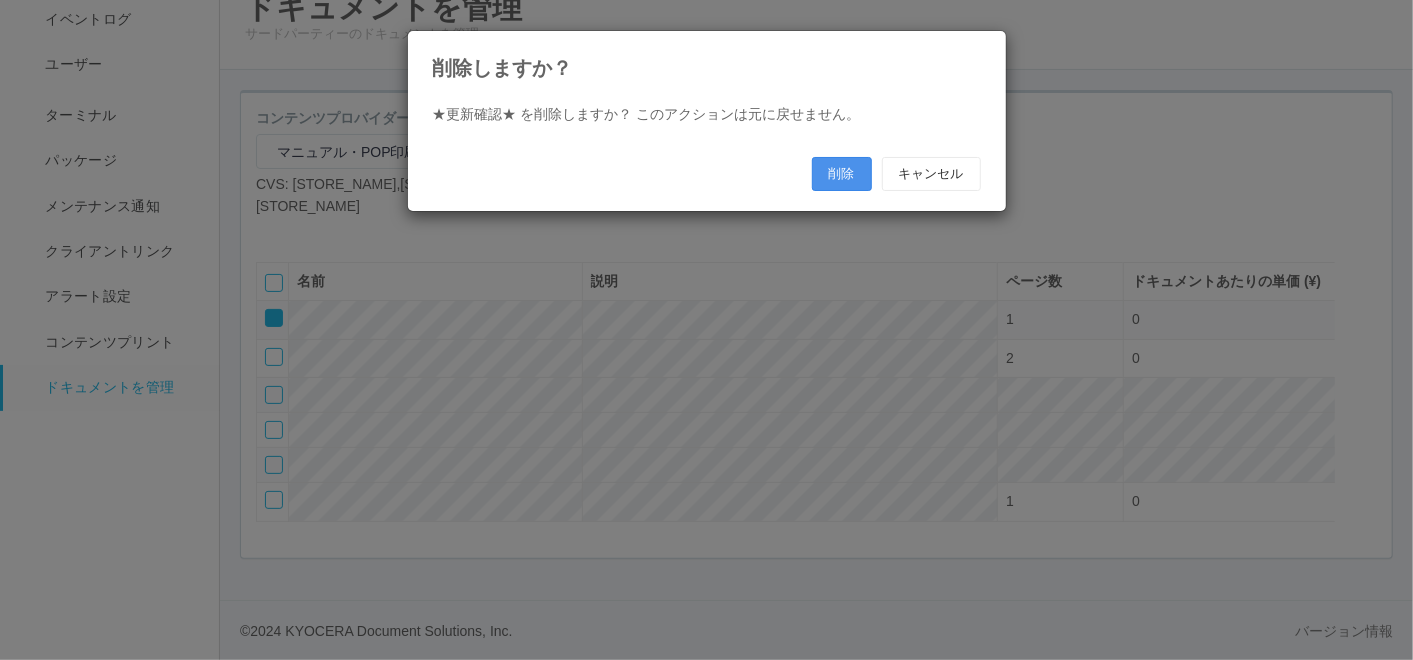 click on "削除" at bounding box center (842, 174) 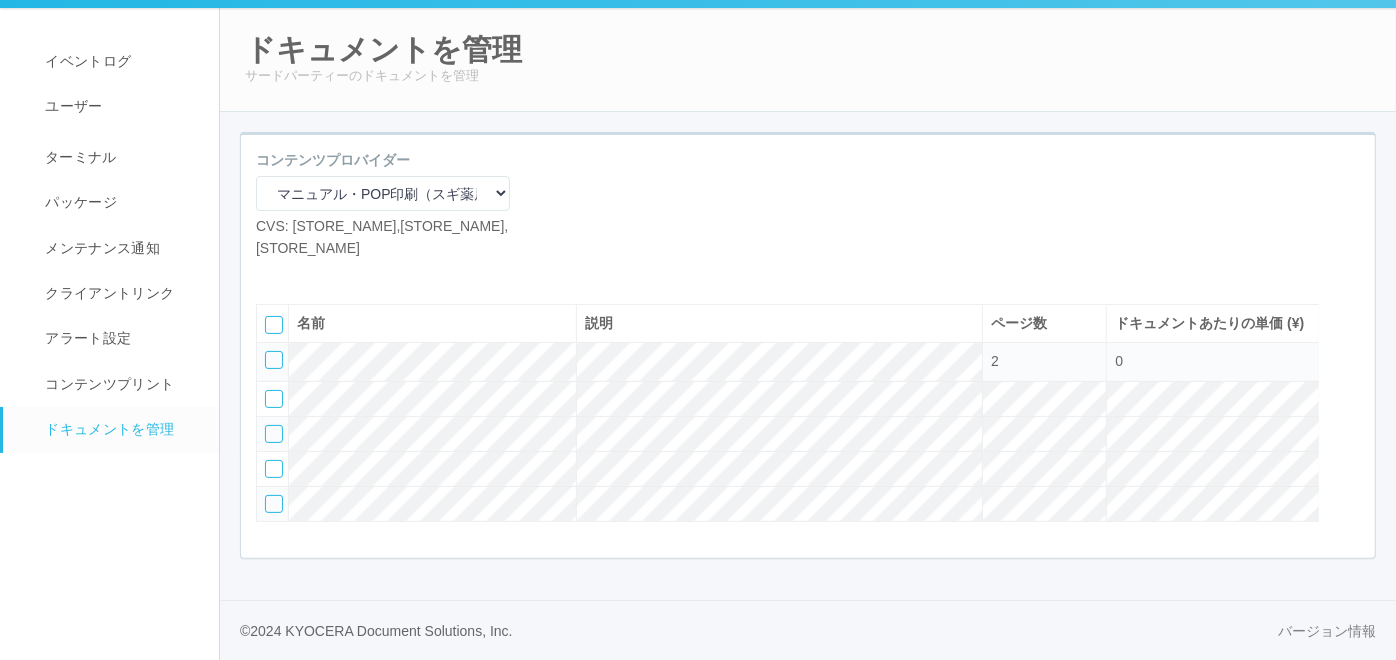 scroll, scrollTop: 93, scrollLeft: 0, axis: vertical 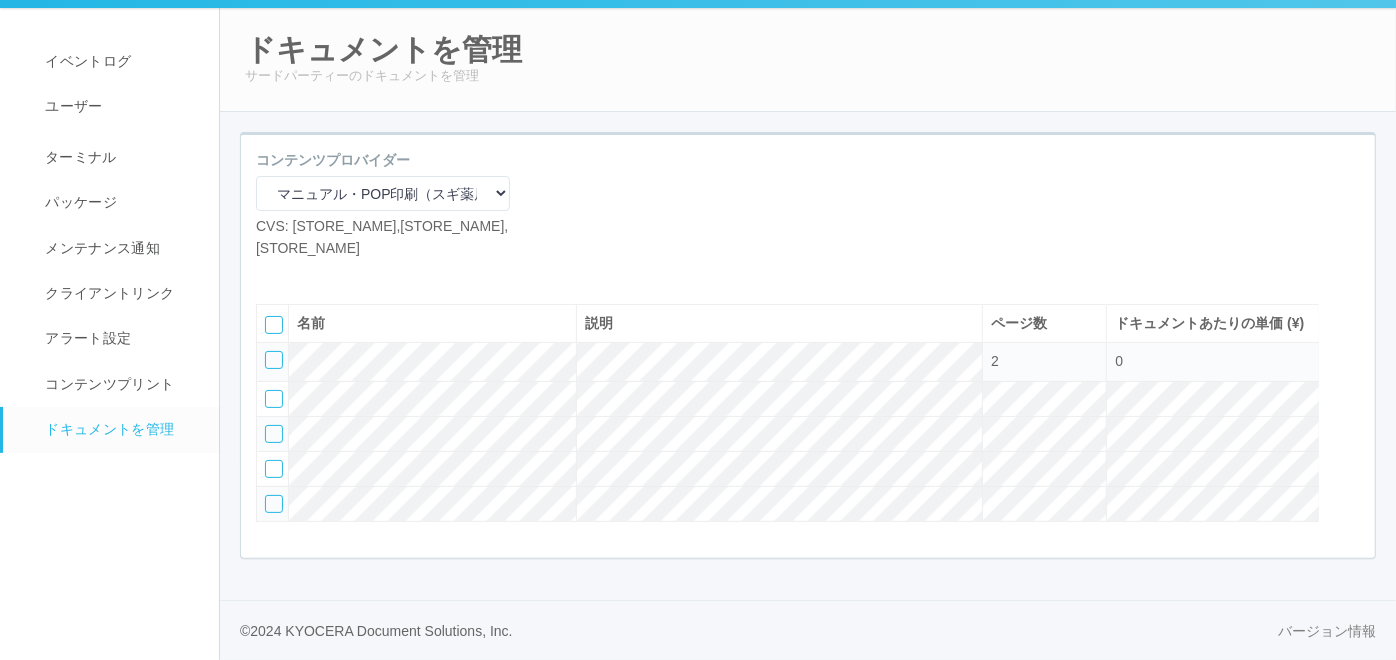 click at bounding box center (274, 504) 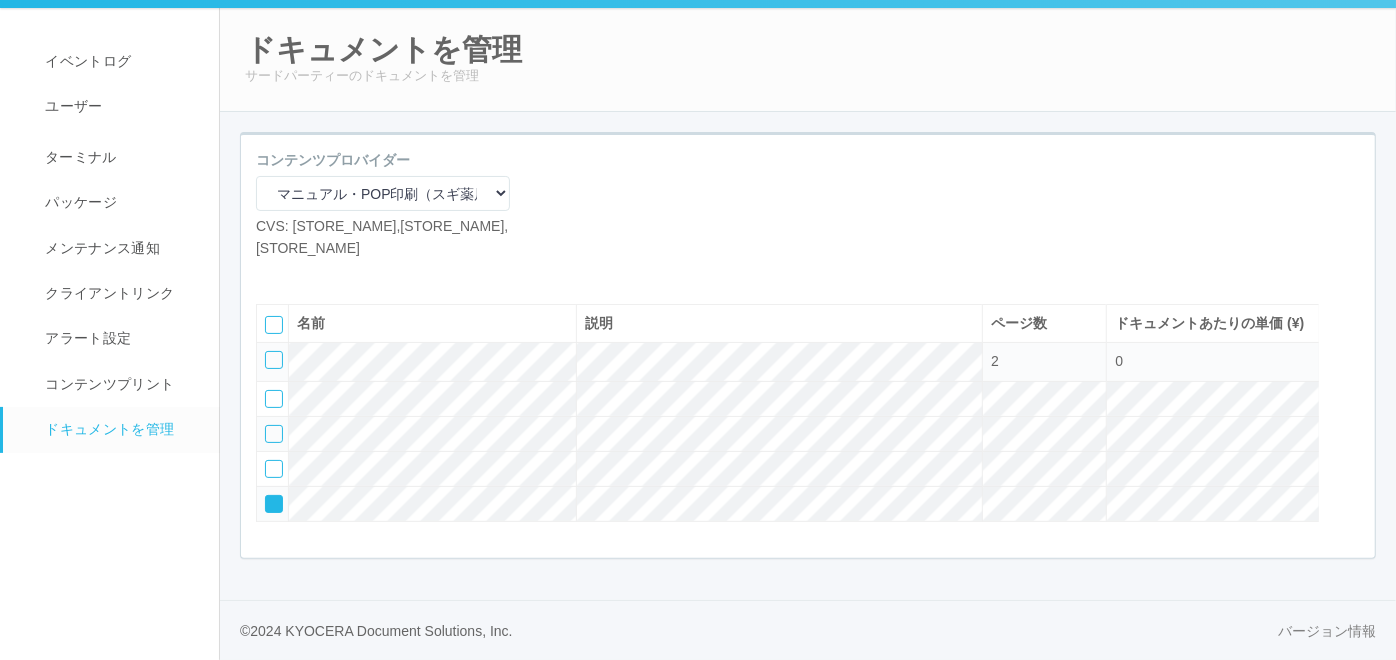 click at bounding box center [1350, 319] 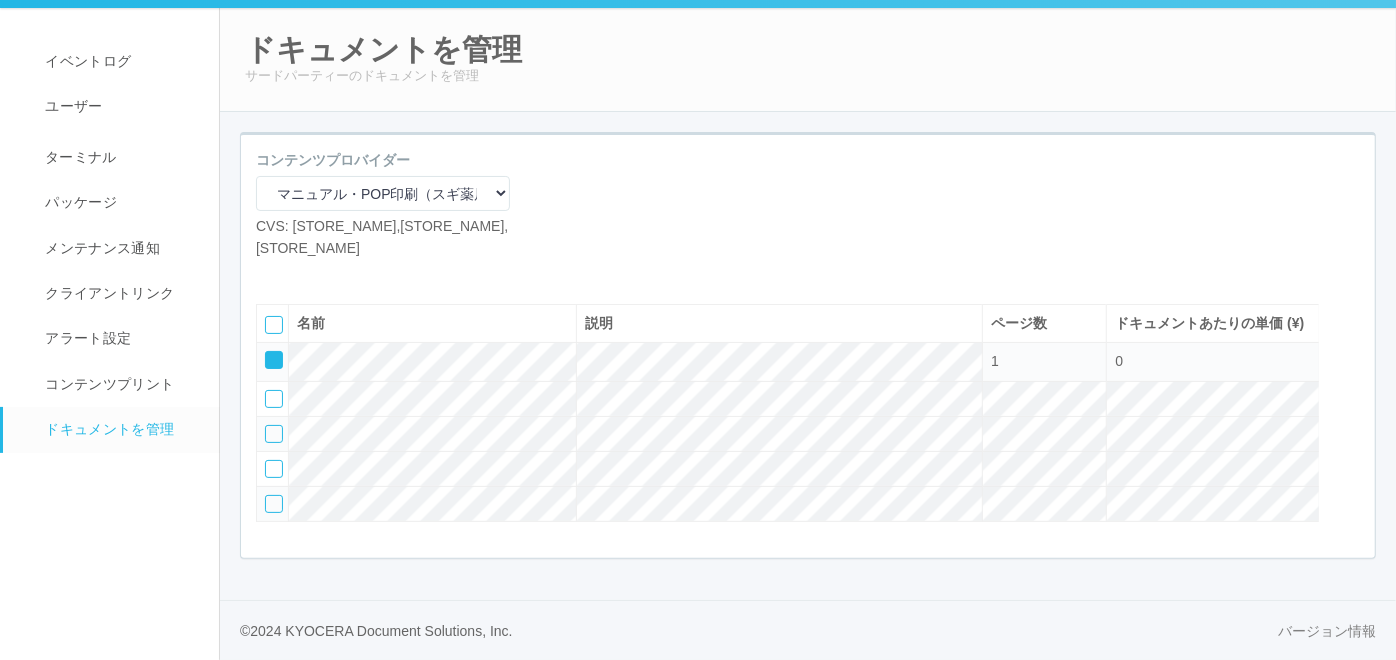 click at bounding box center [267, 353] 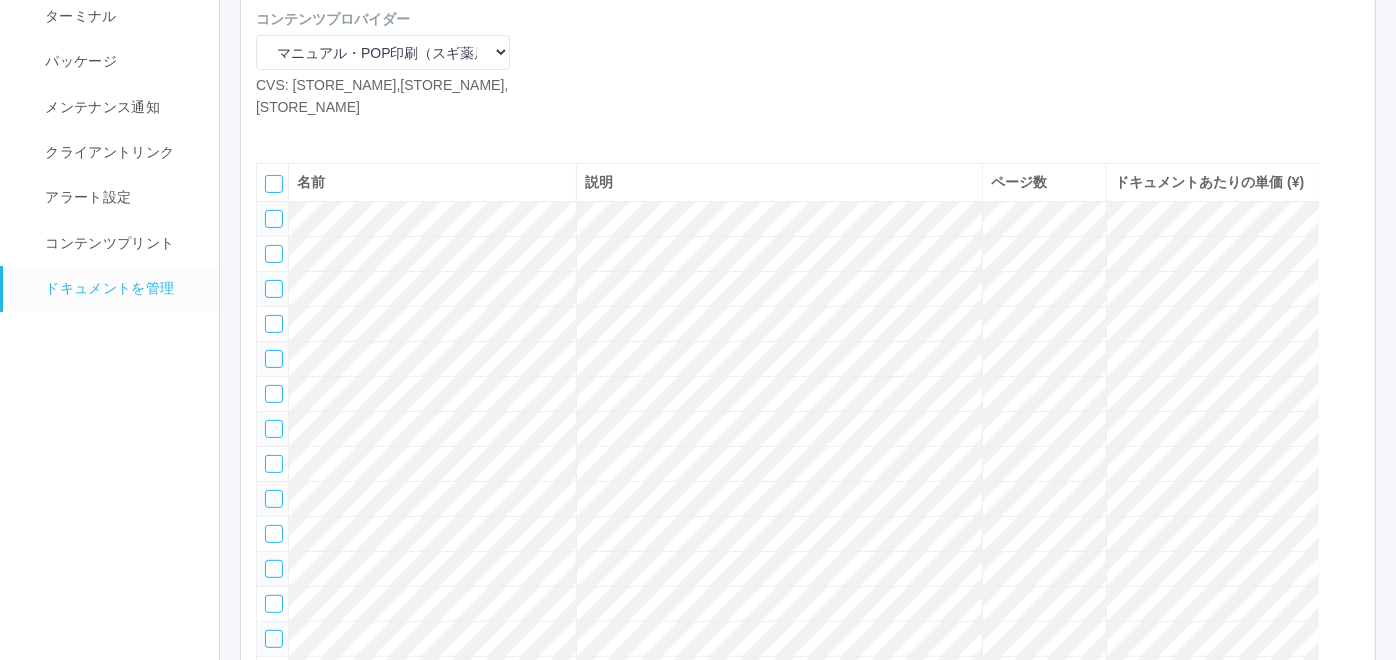 scroll, scrollTop: 220, scrollLeft: 0, axis: vertical 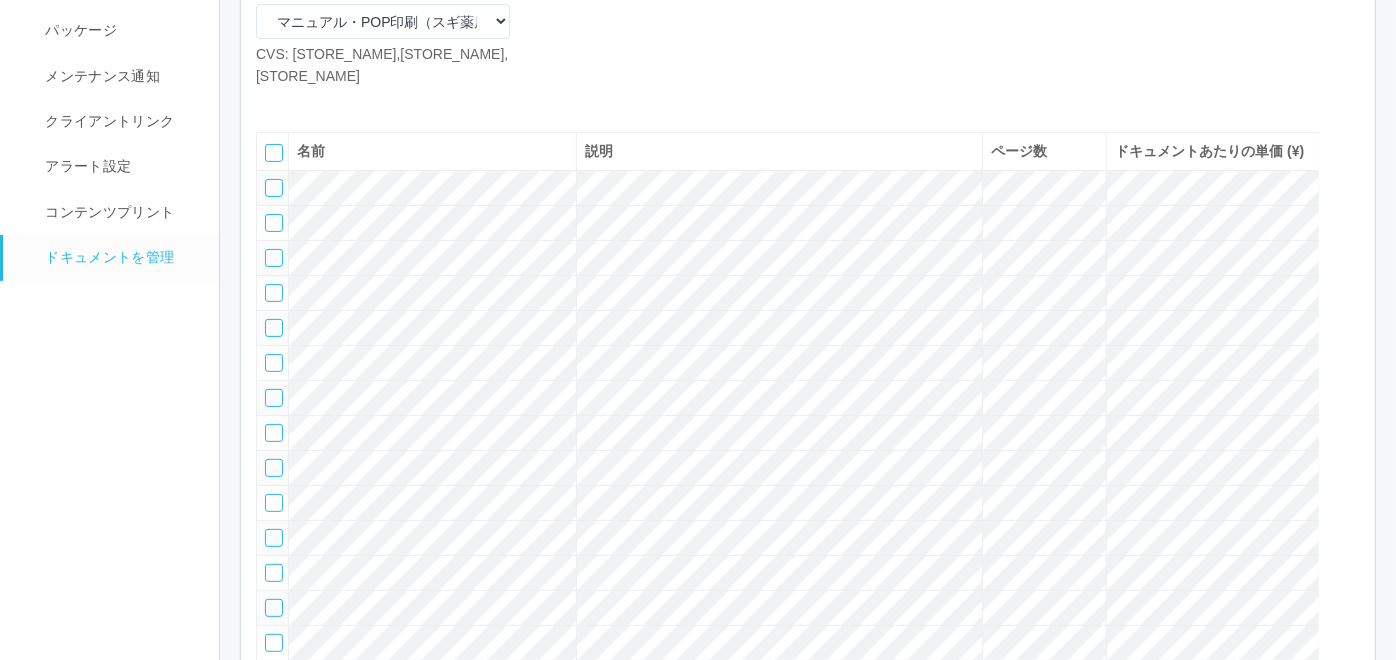 click at bounding box center (274, 188) 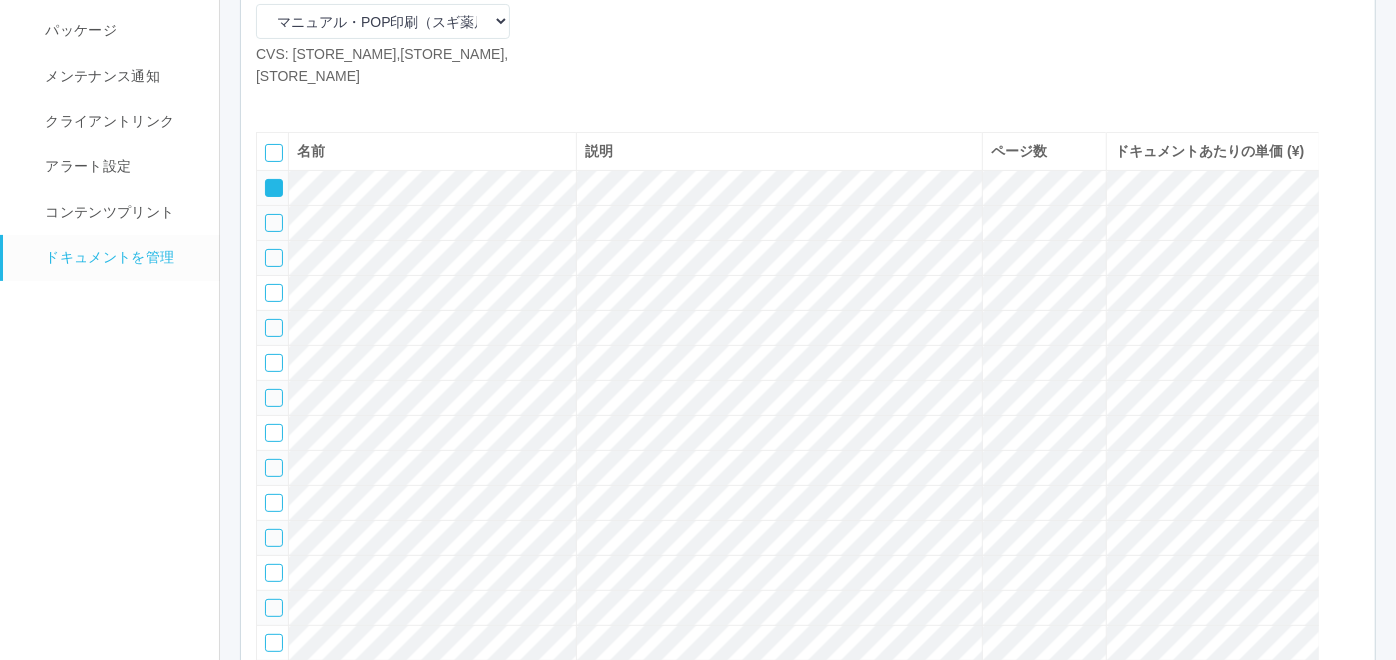 click at bounding box center (274, 223) 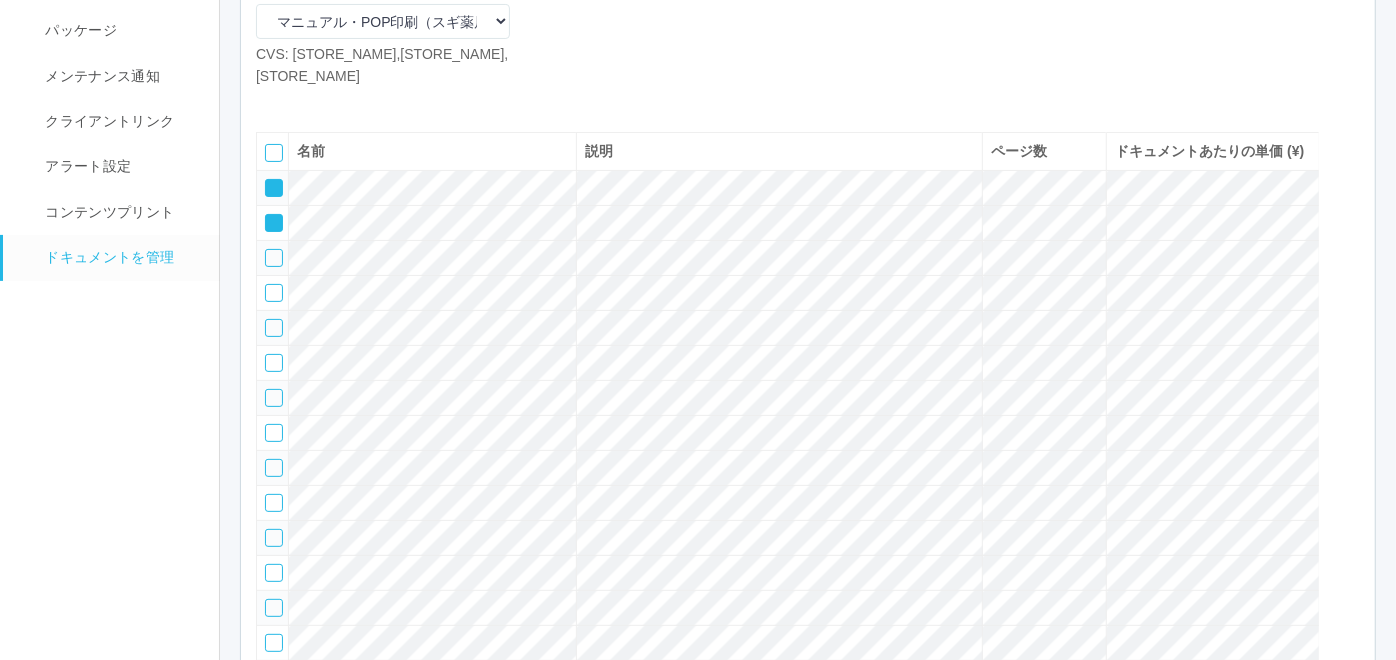 click at bounding box center (274, 258) 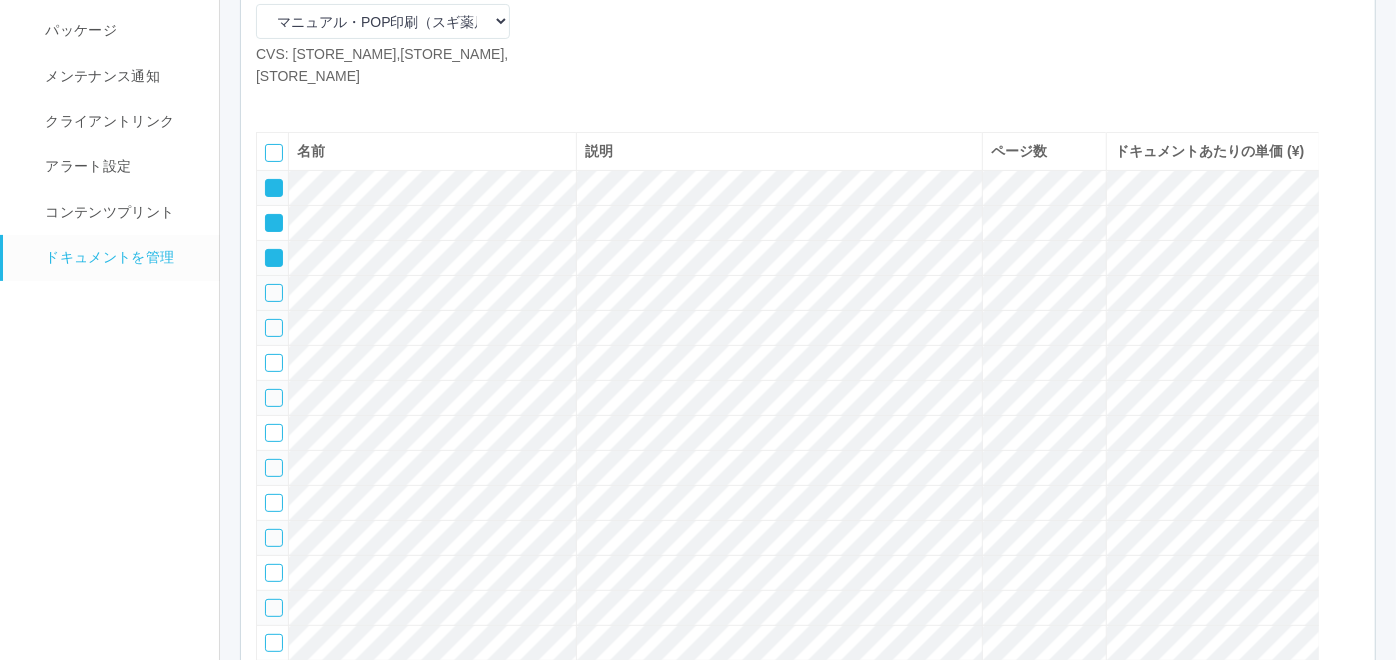 click at bounding box center [274, 293] 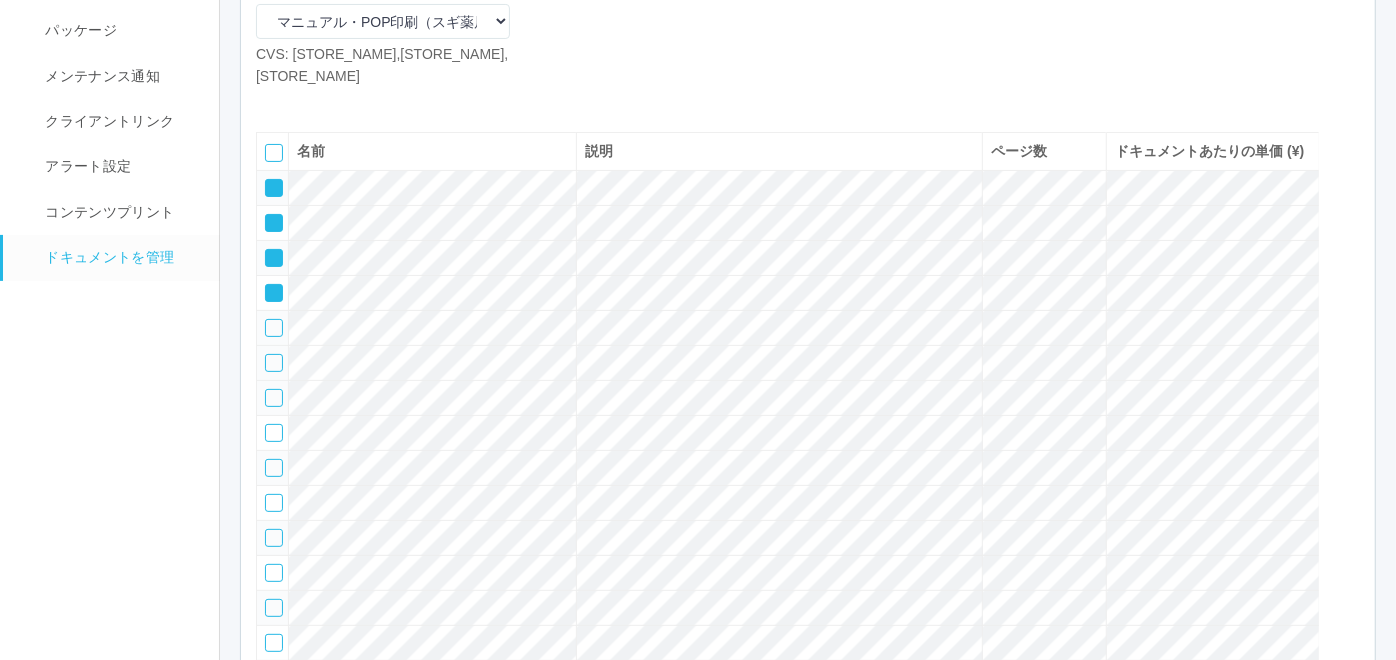 click at bounding box center [274, 363] 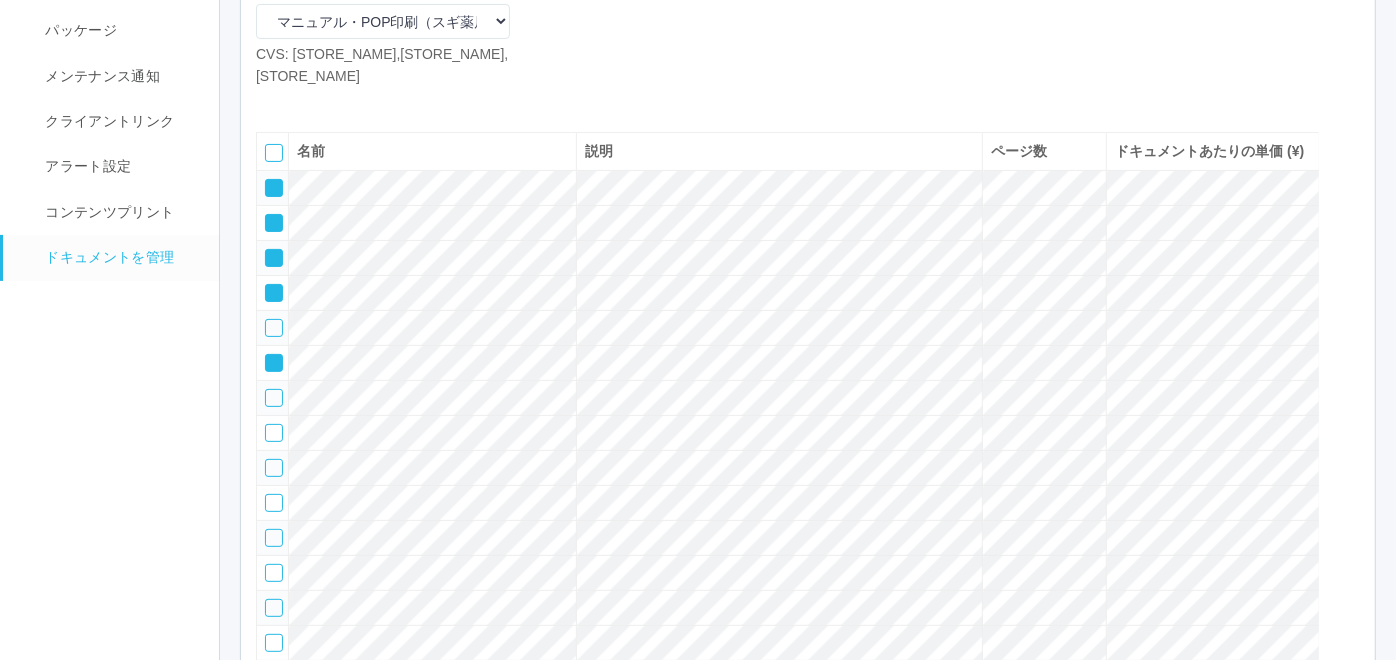 click at bounding box center (274, 398) 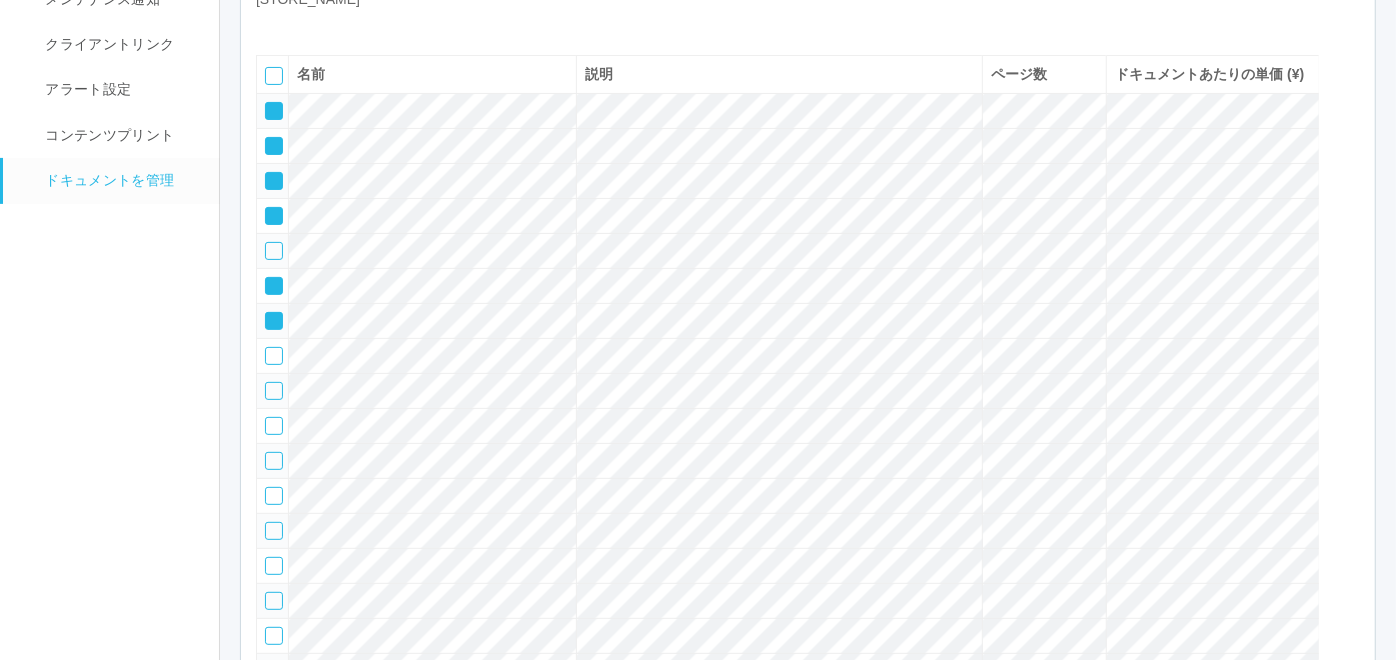 scroll, scrollTop: 331, scrollLeft: 0, axis: vertical 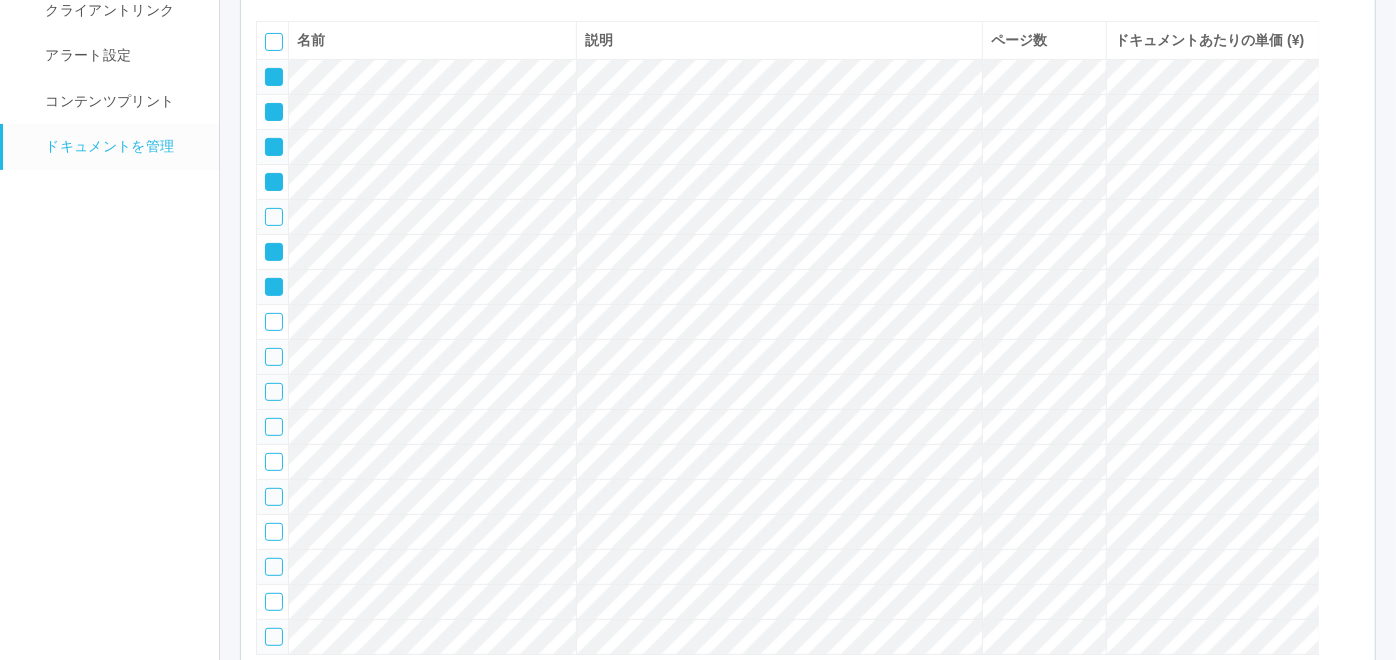click at bounding box center (274, 392) 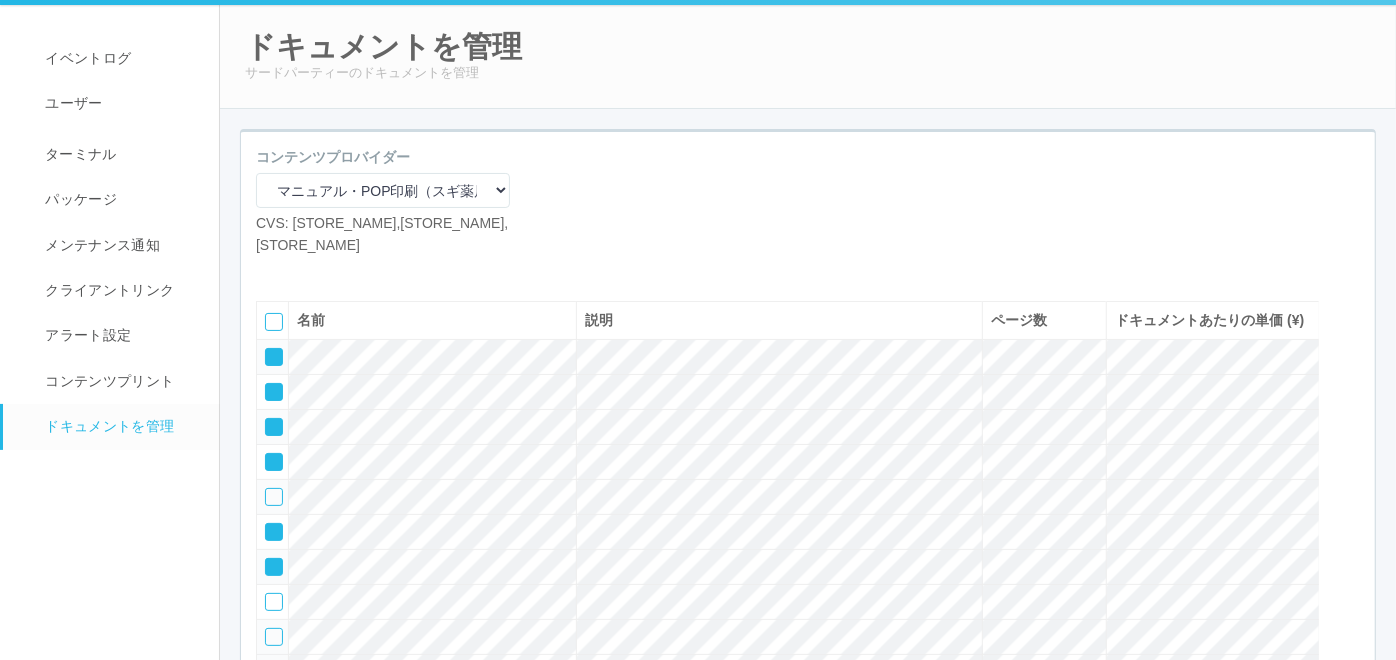 scroll, scrollTop: 0, scrollLeft: 0, axis: both 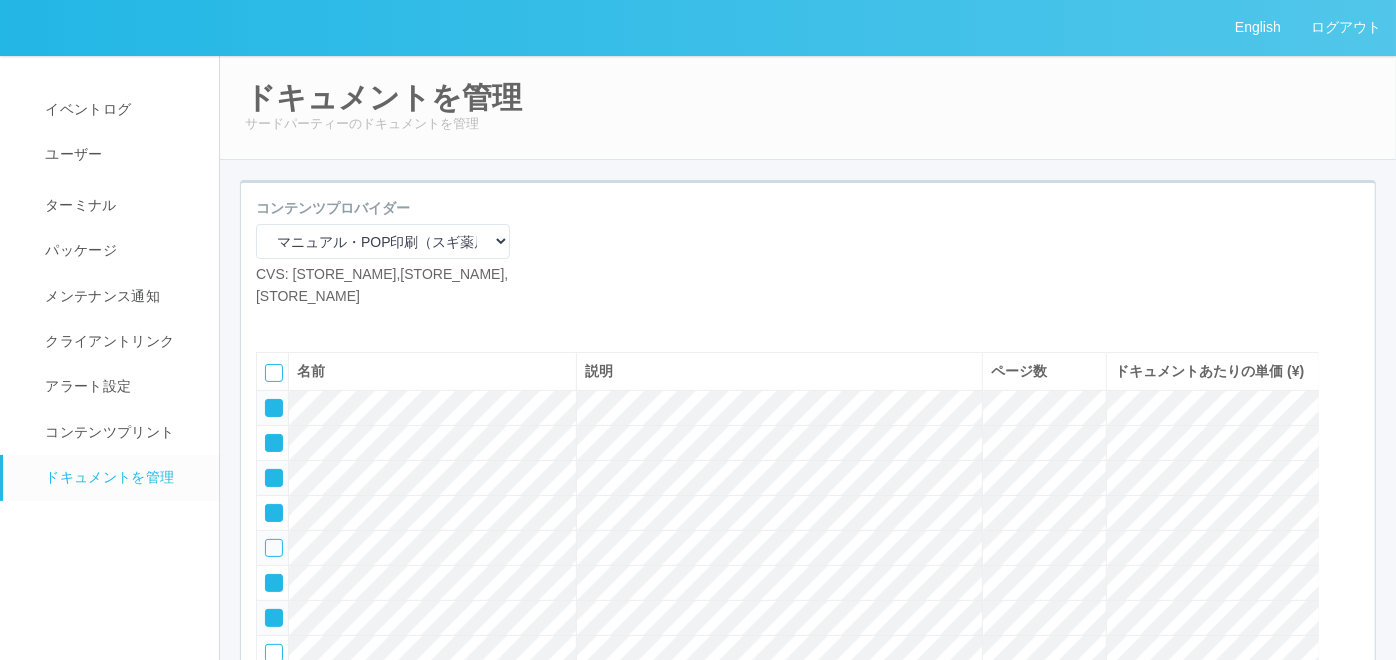 click at bounding box center (331, 322) 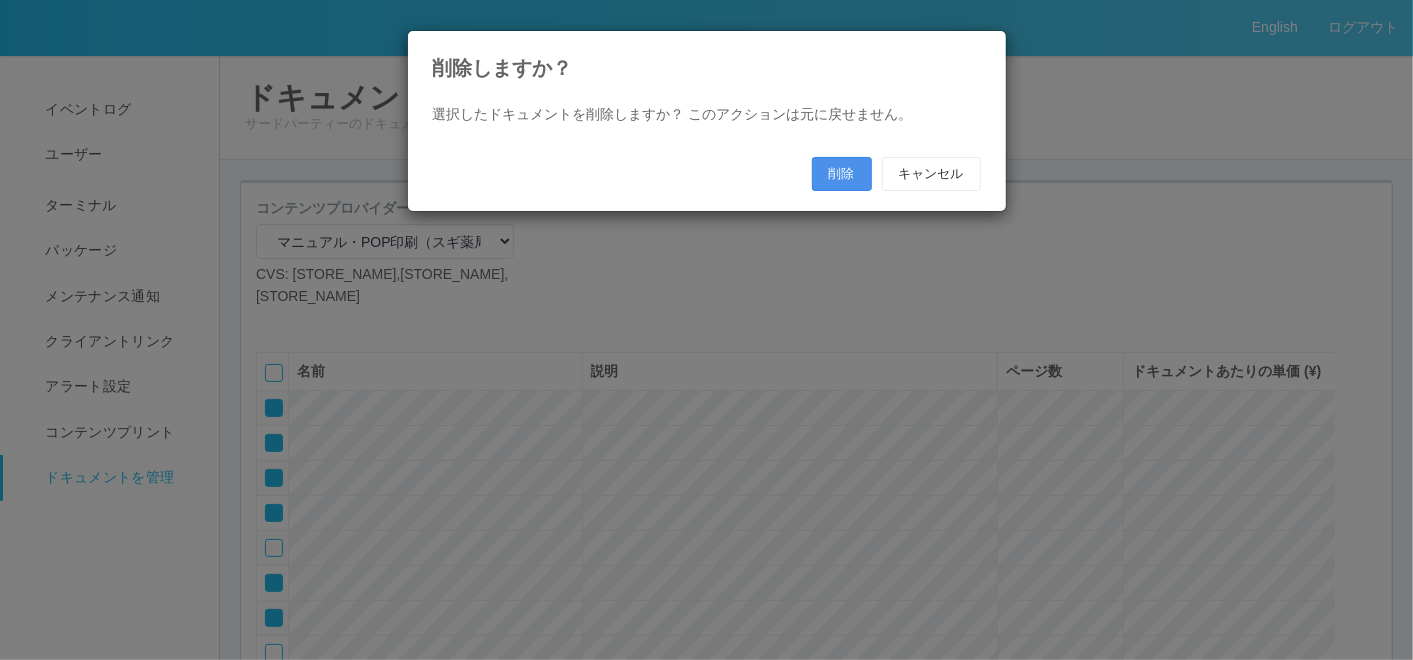 click on "削除" at bounding box center (842, 174) 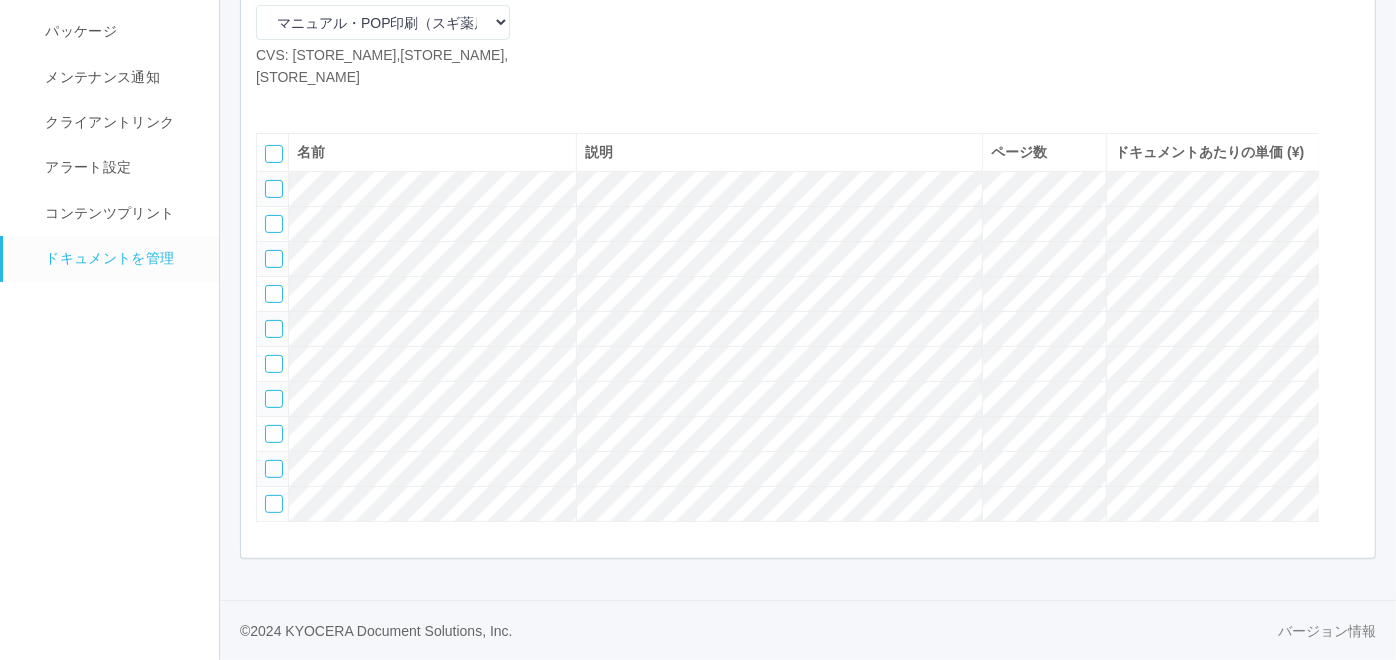 scroll, scrollTop: 283, scrollLeft: 0, axis: vertical 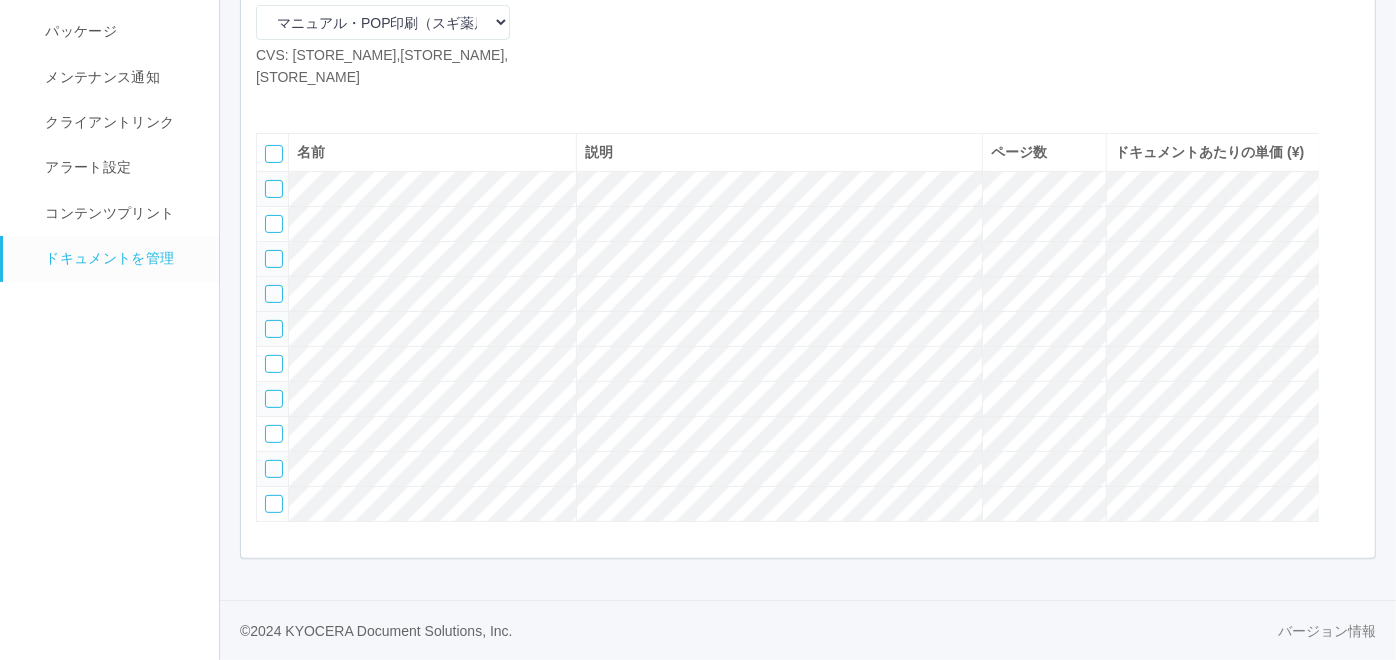 click at bounding box center (274, 294) 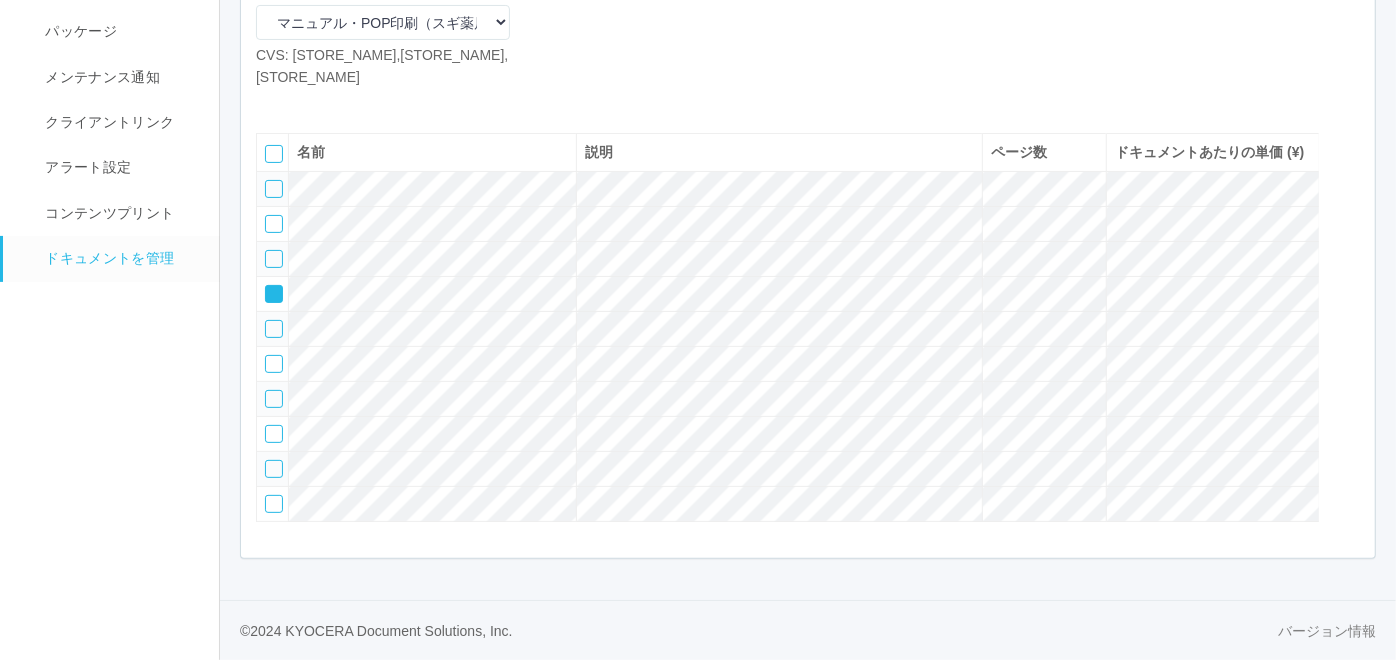 click at bounding box center (274, 329) 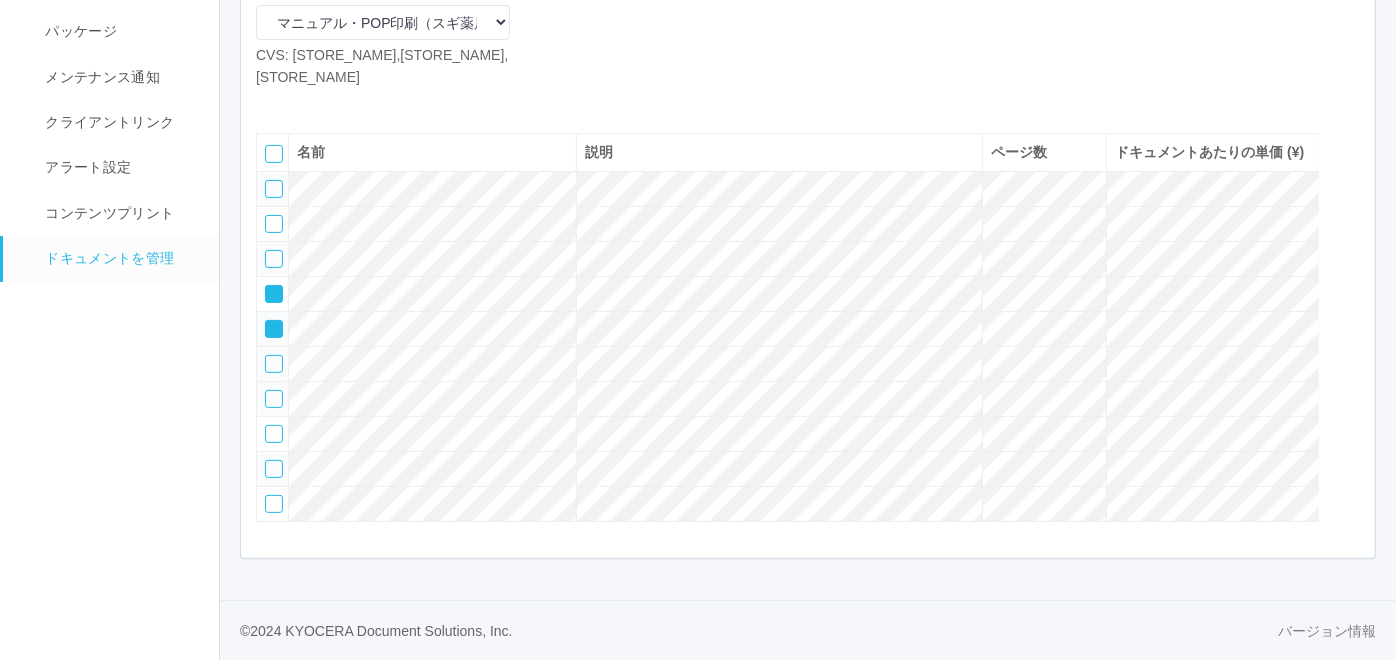 click at bounding box center (274, 364) 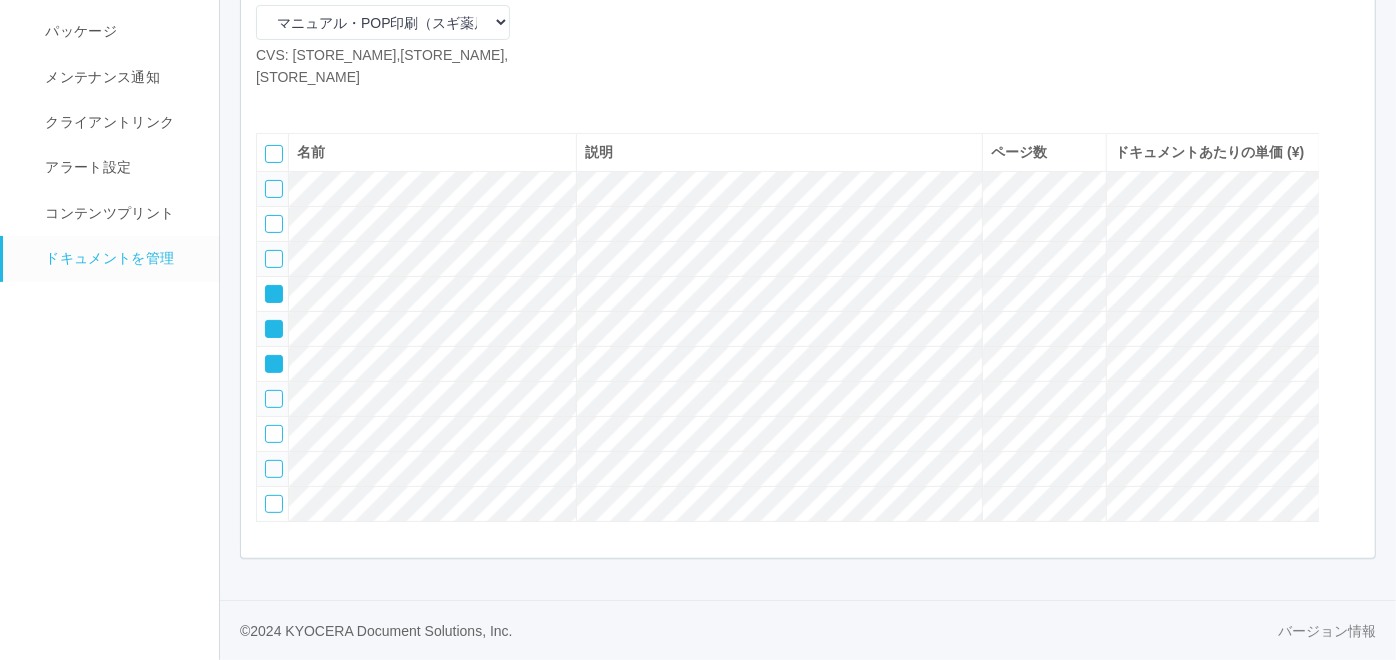 click at bounding box center [274, 399] 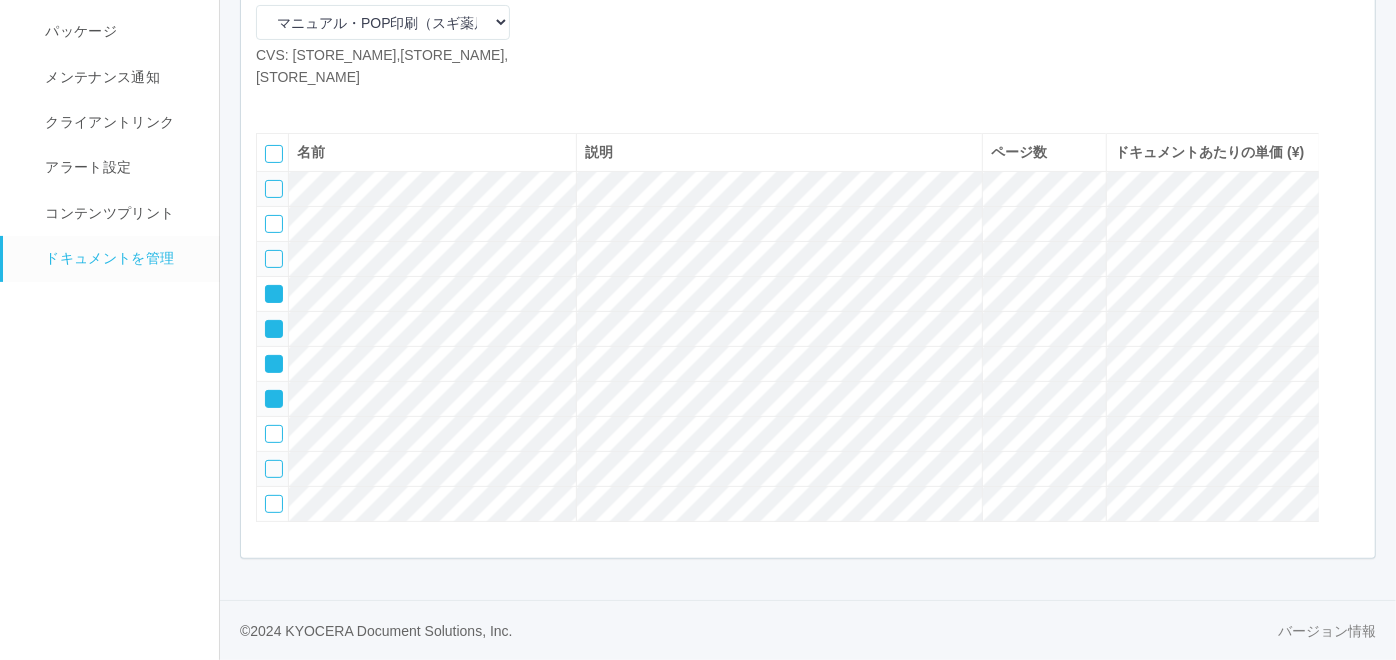 click at bounding box center (1350, 148) 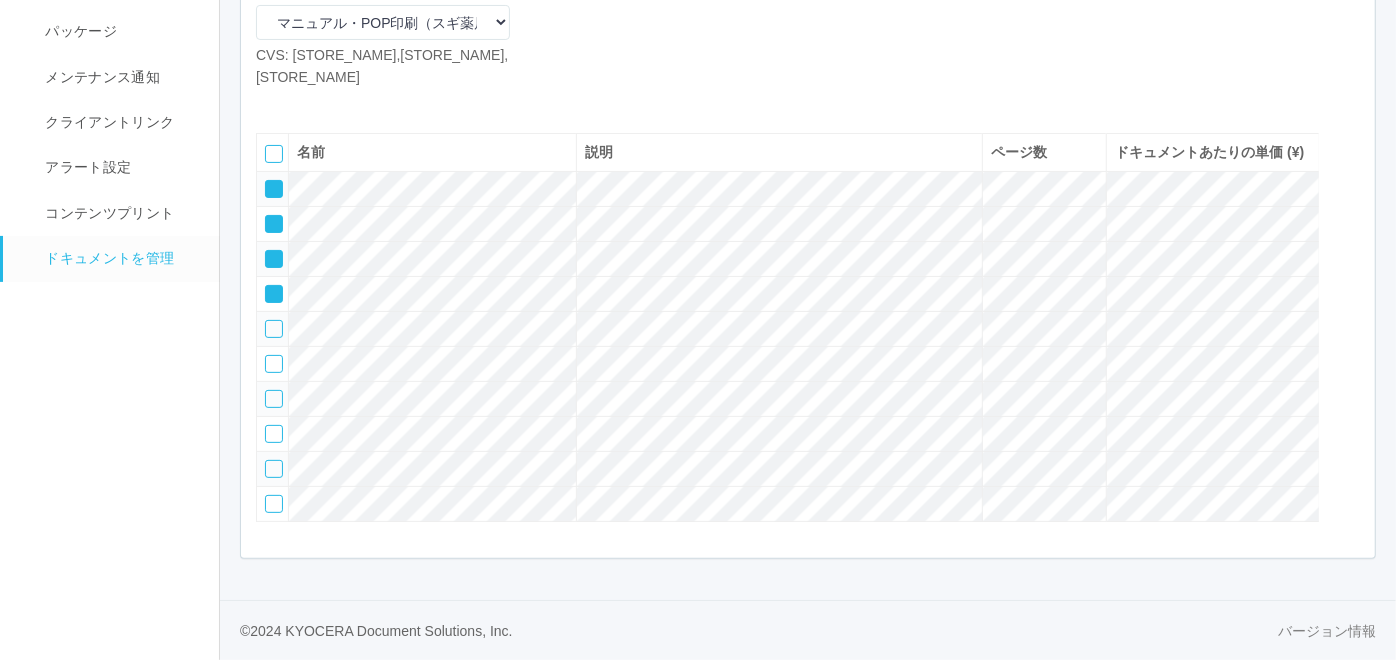 click at bounding box center (267, 182) 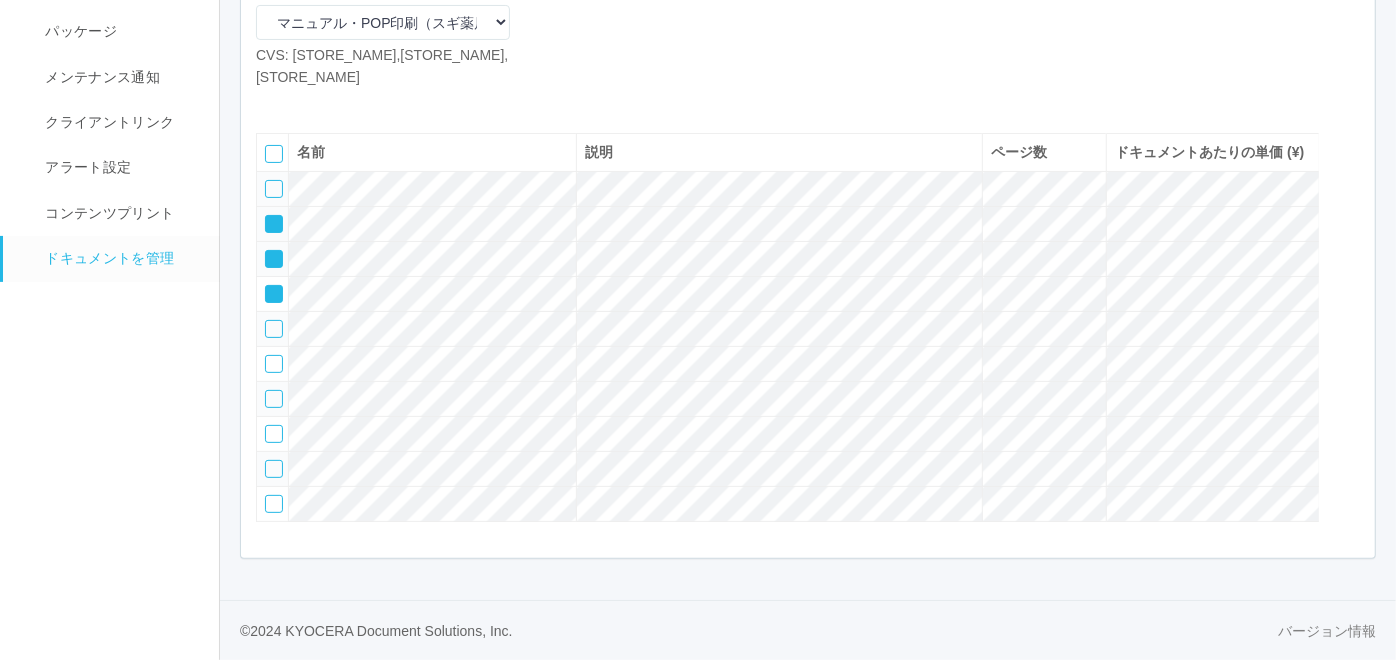 click at bounding box center (267, 217) 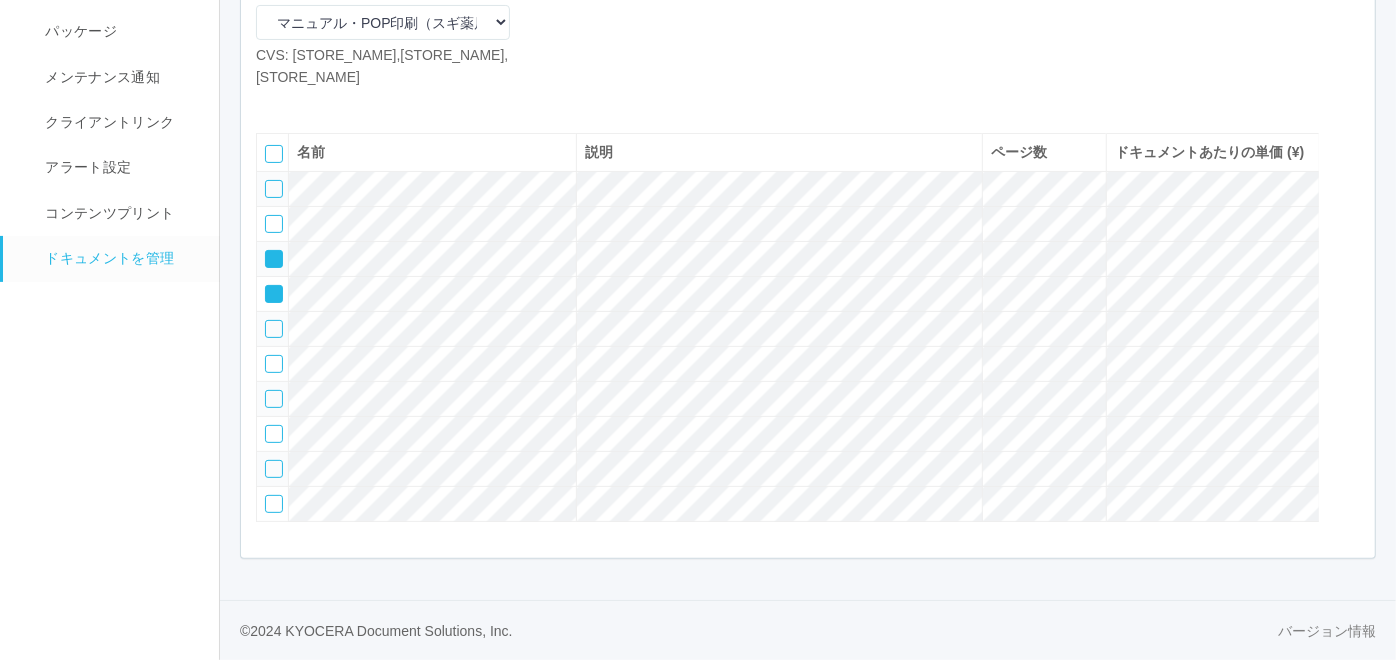 click at bounding box center (267, 252) 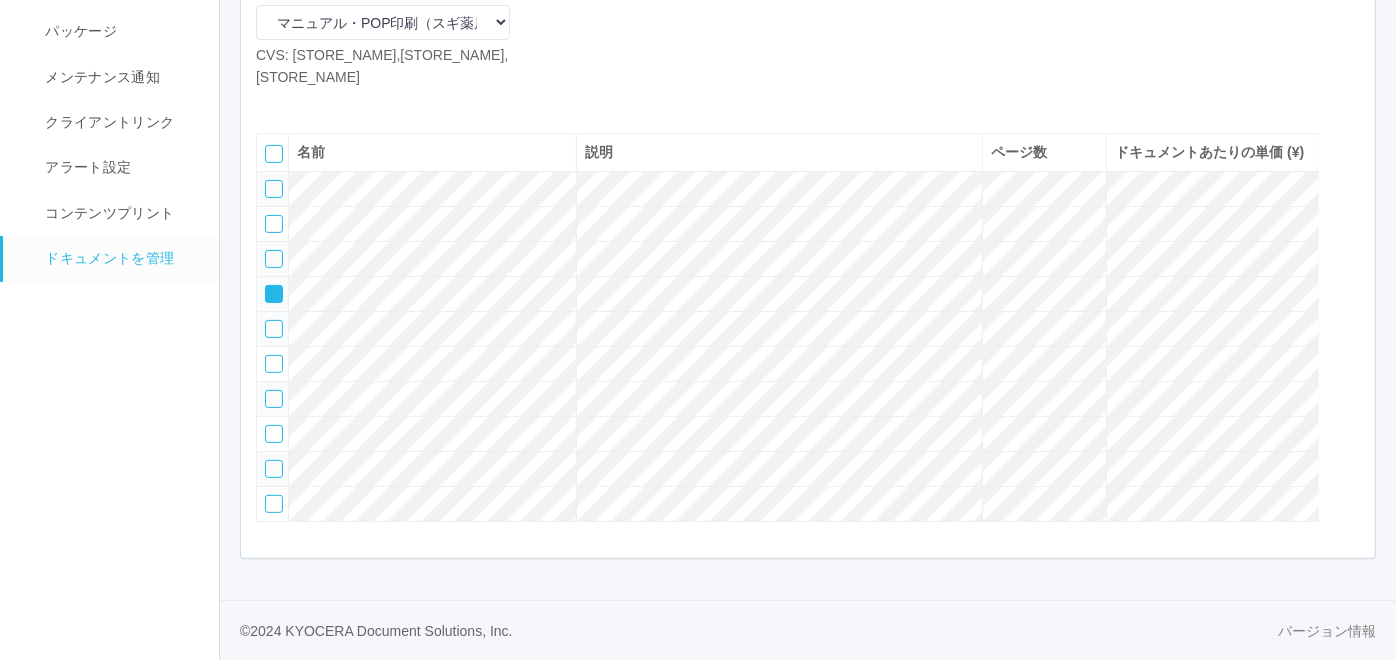 click at bounding box center (267, 287) 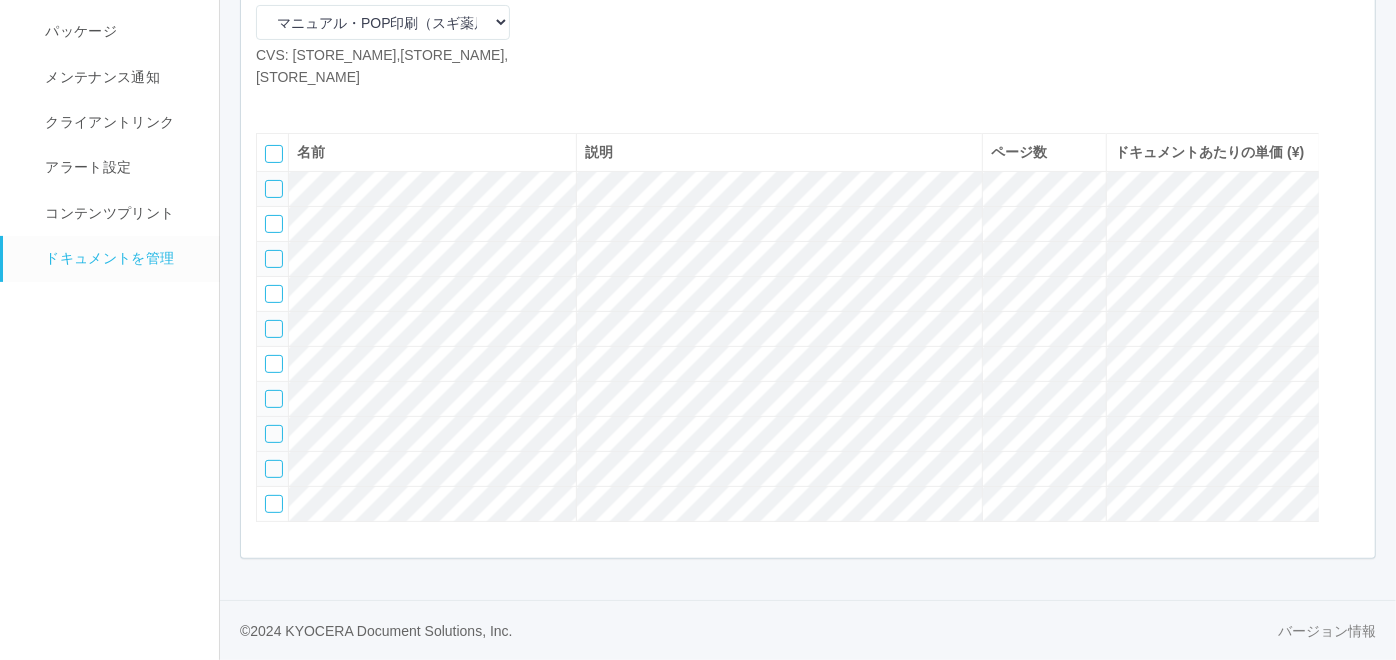 click at bounding box center (274, 434) 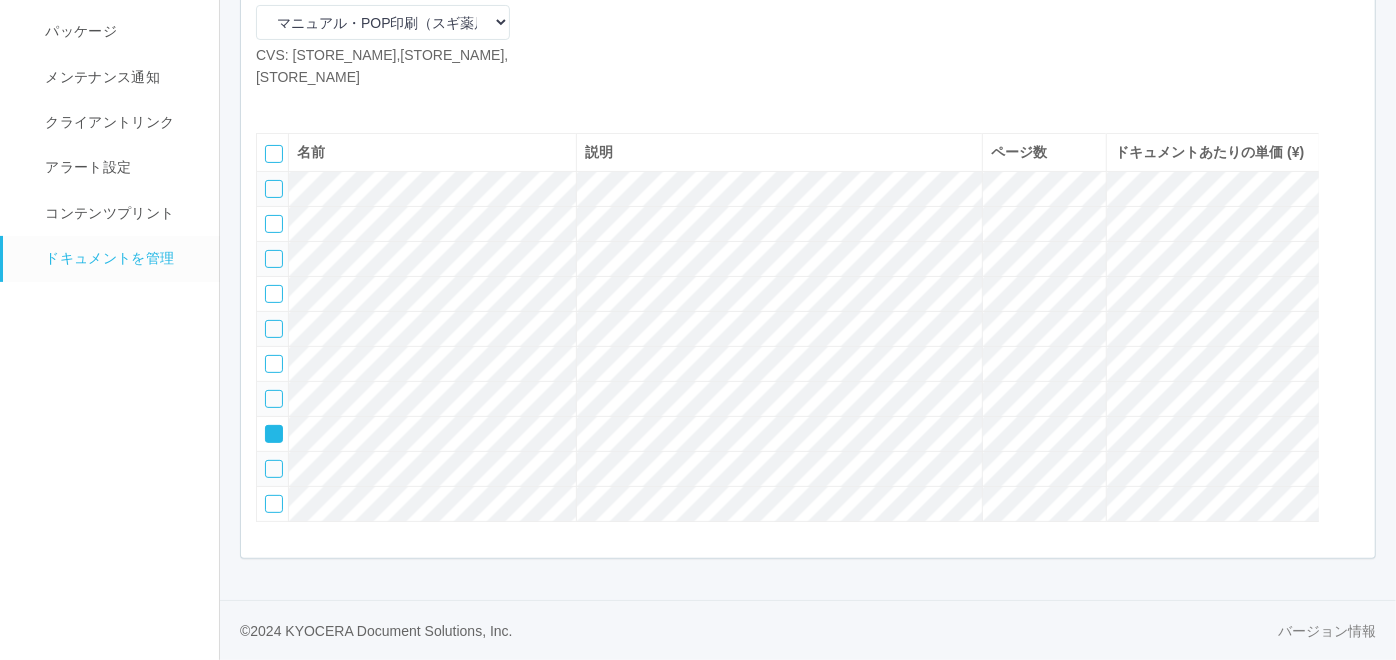 click at bounding box center [274, 469] 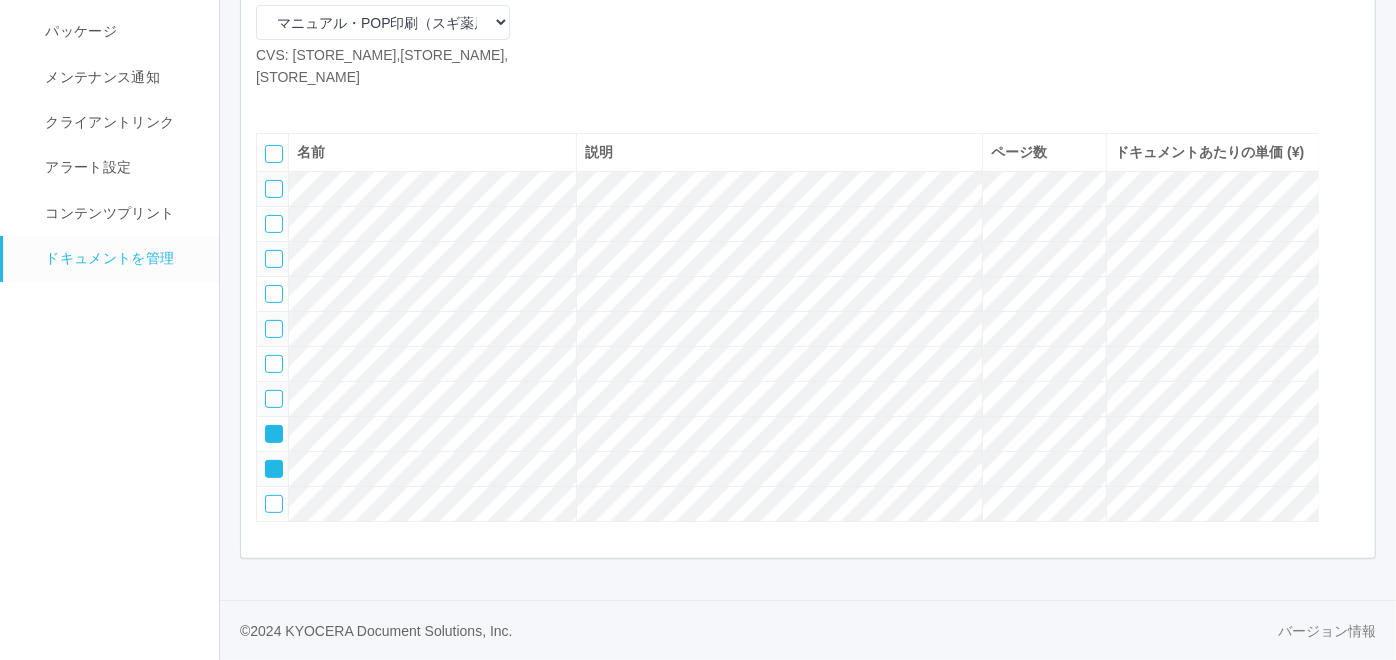 click at bounding box center (1350, 188) 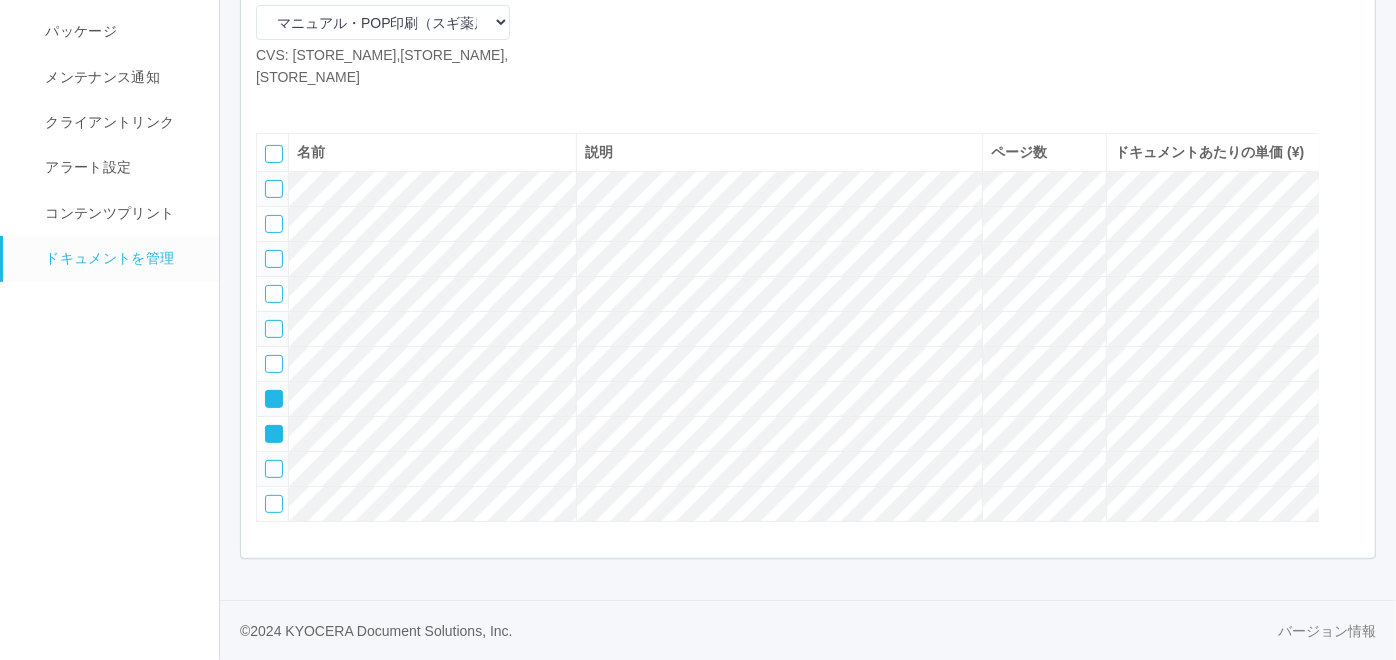 click at bounding box center [1350, 188] 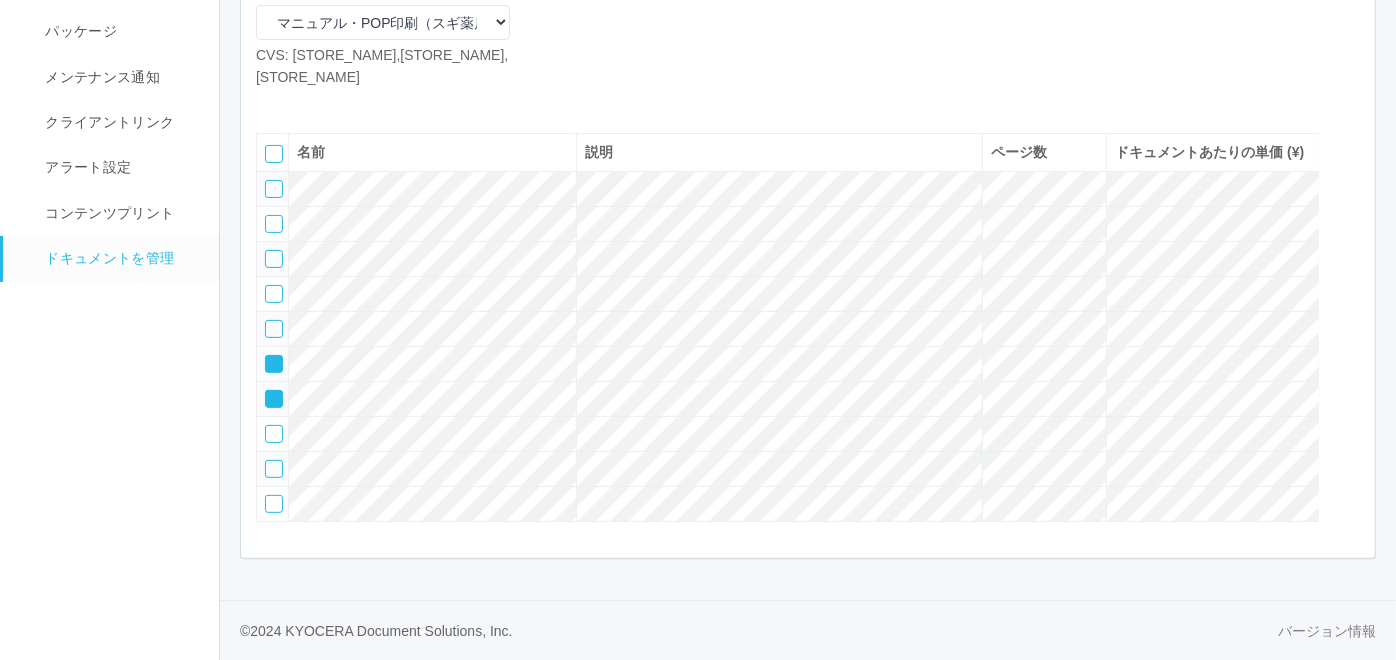 click at bounding box center (267, 357) 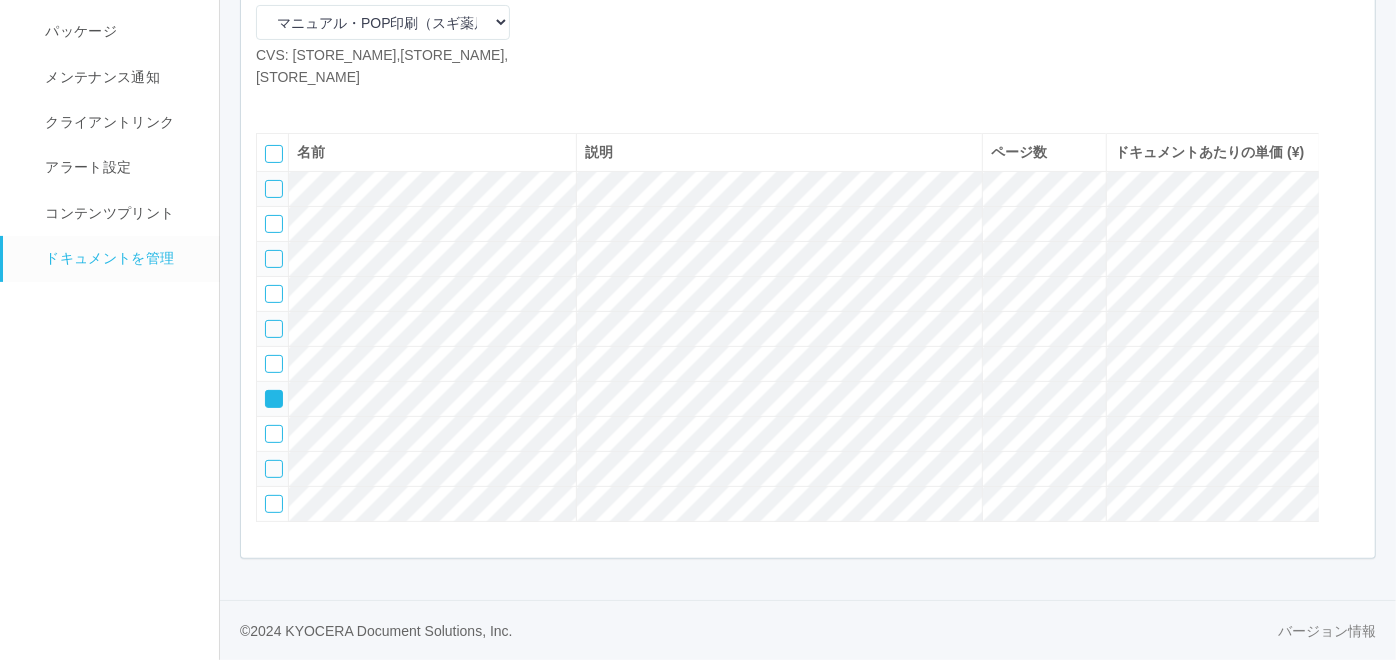 click at bounding box center [267, 392] 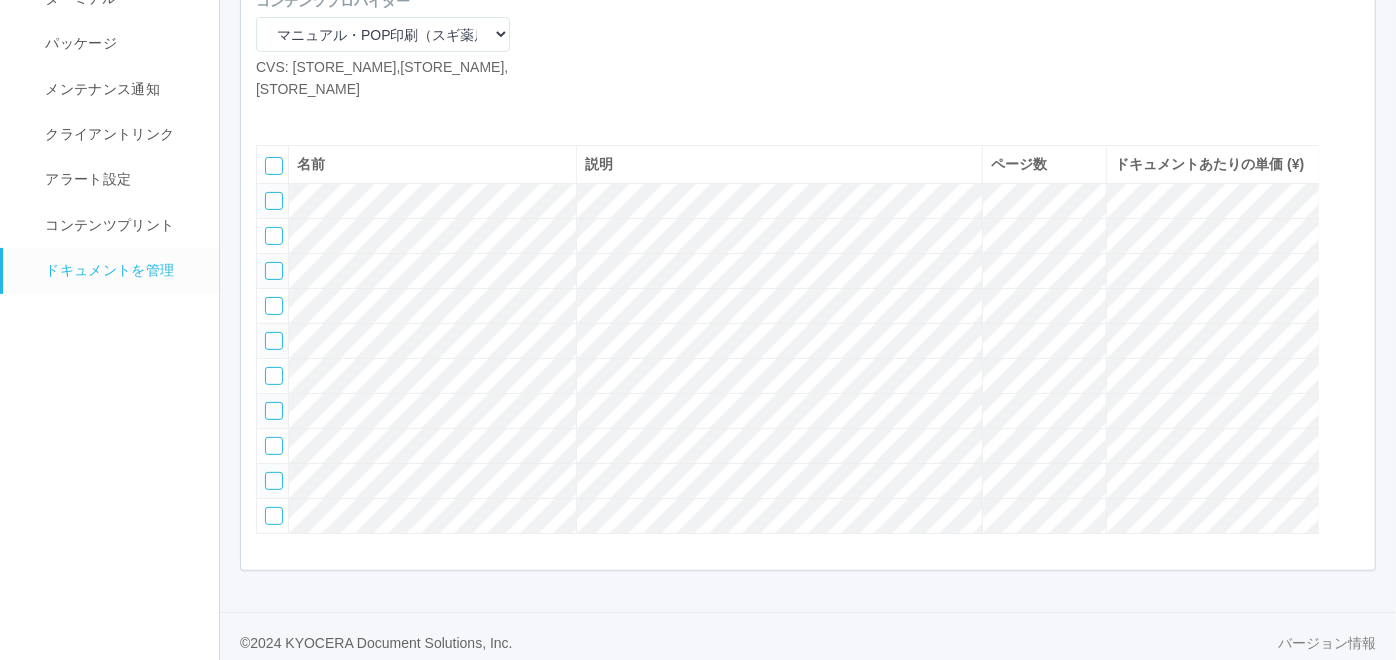 scroll, scrollTop: 172, scrollLeft: 0, axis: vertical 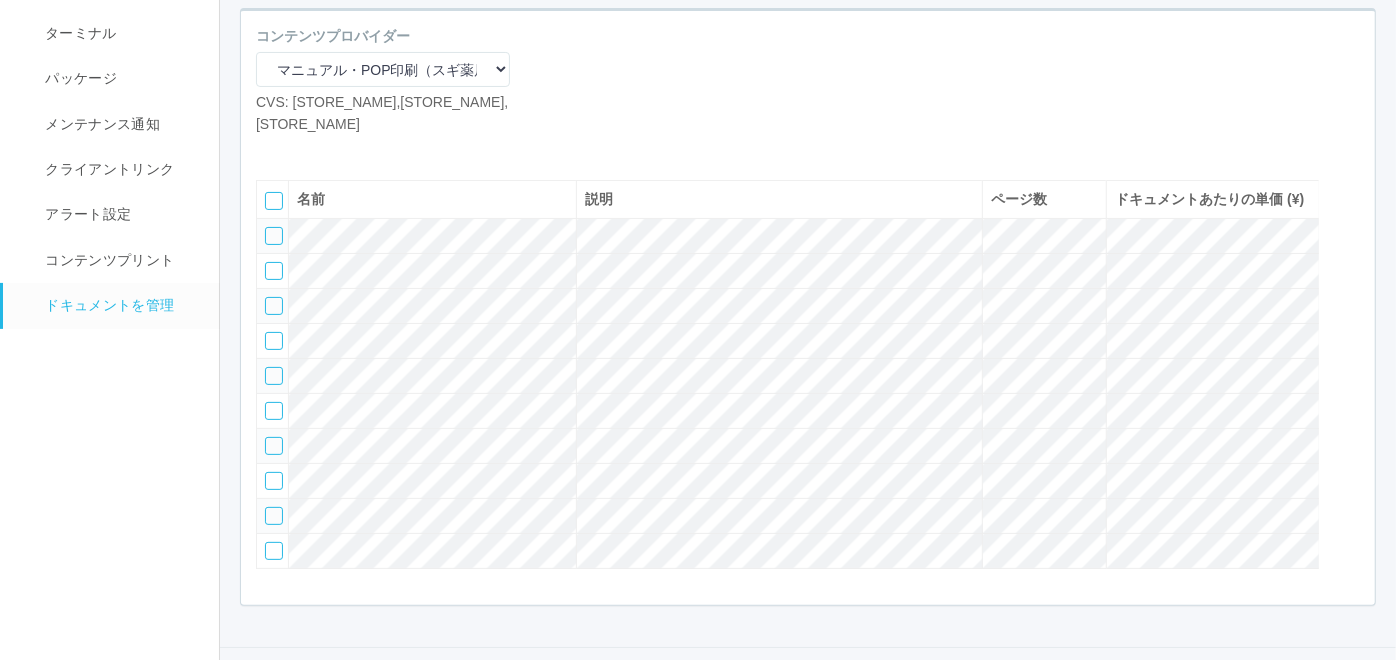 click at bounding box center [301, 150] 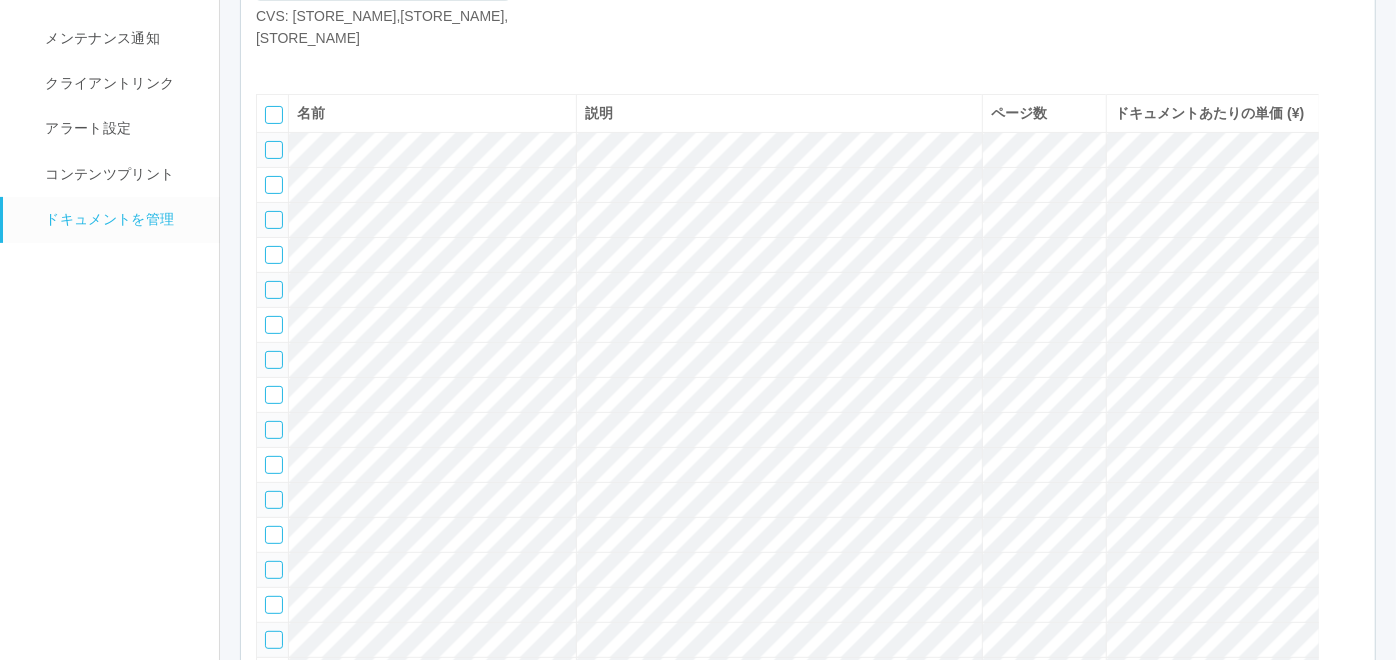 scroll, scrollTop: 207, scrollLeft: 0, axis: vertical 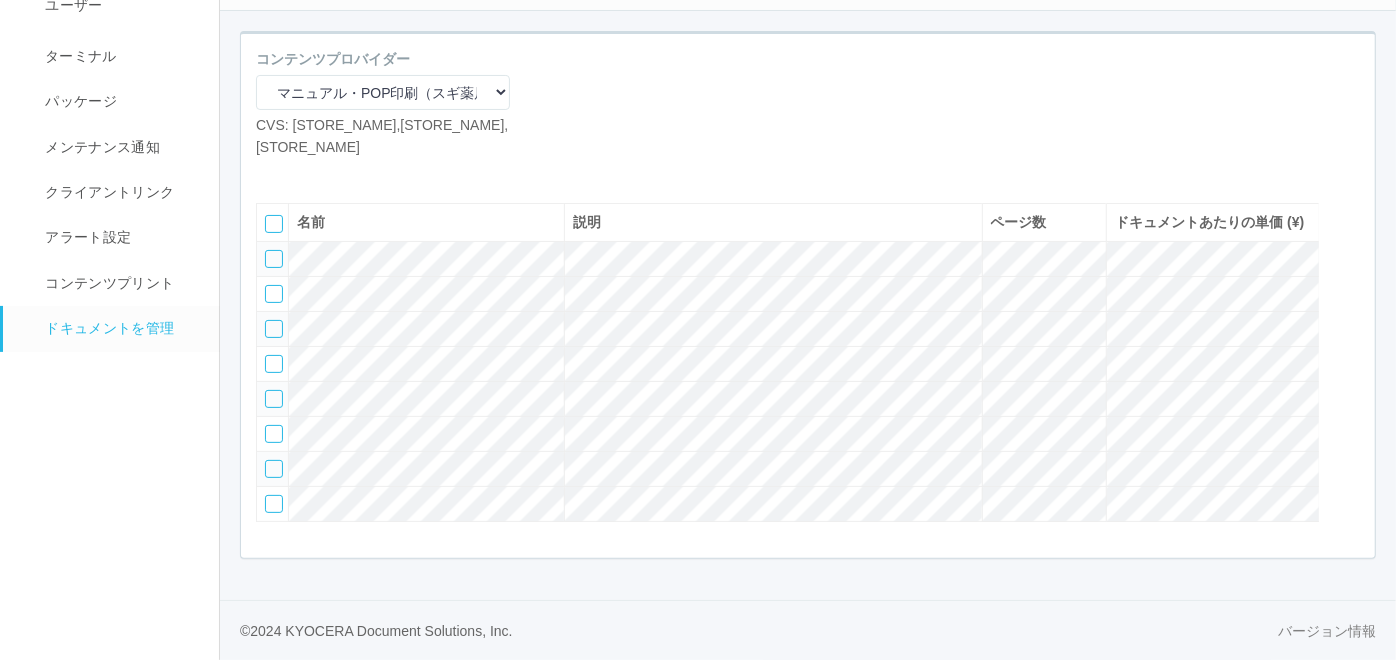 click at bounding box center (274, 259) 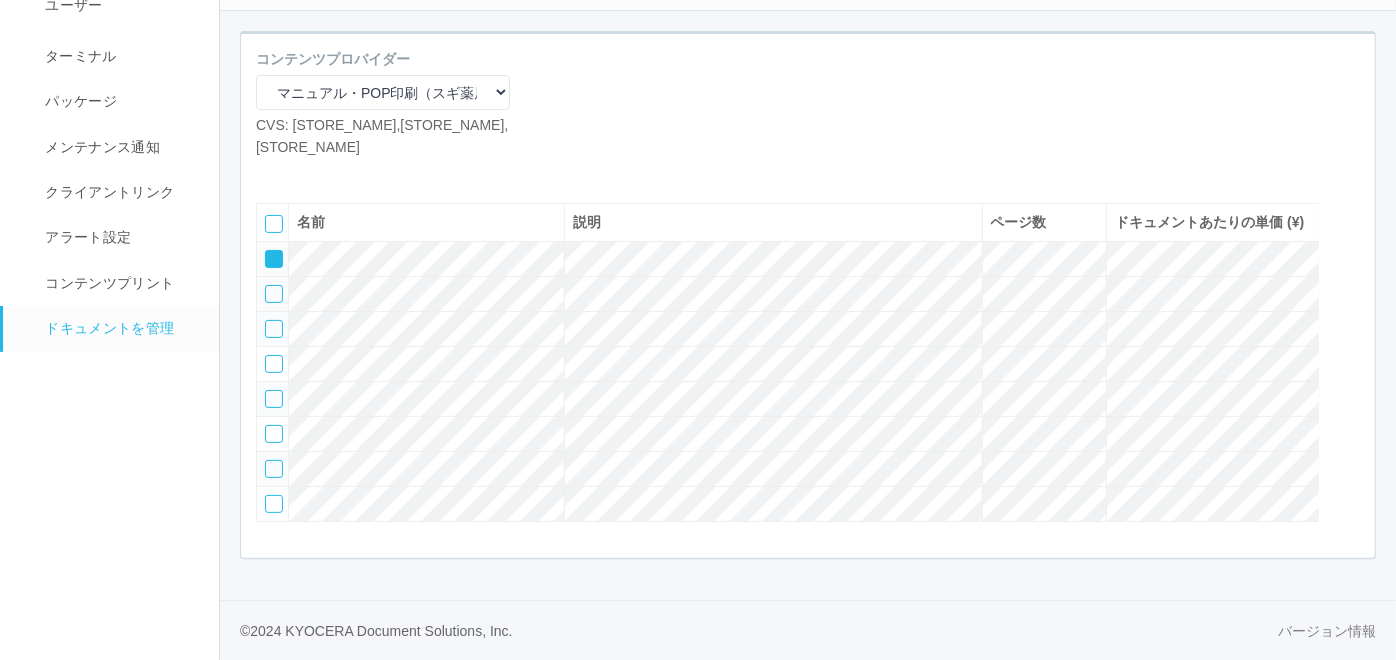 click at bounding box center [274, 294] 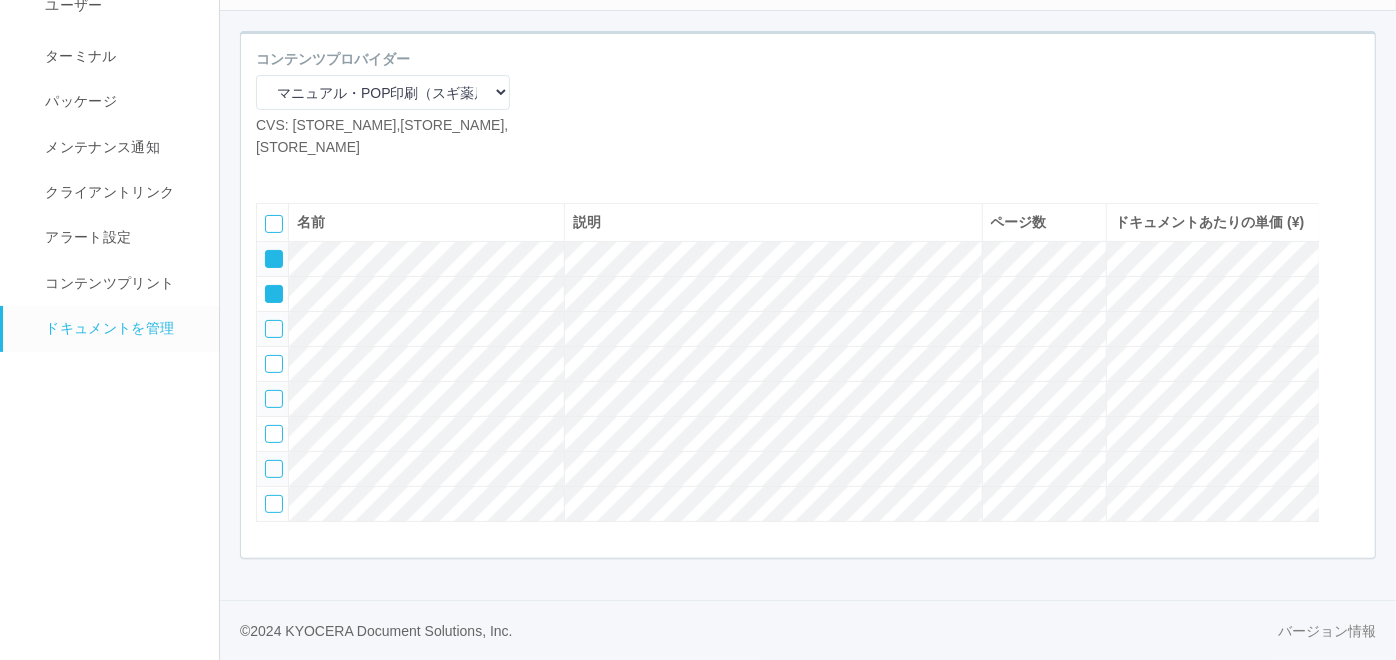 click at bounding box center (274, 329) 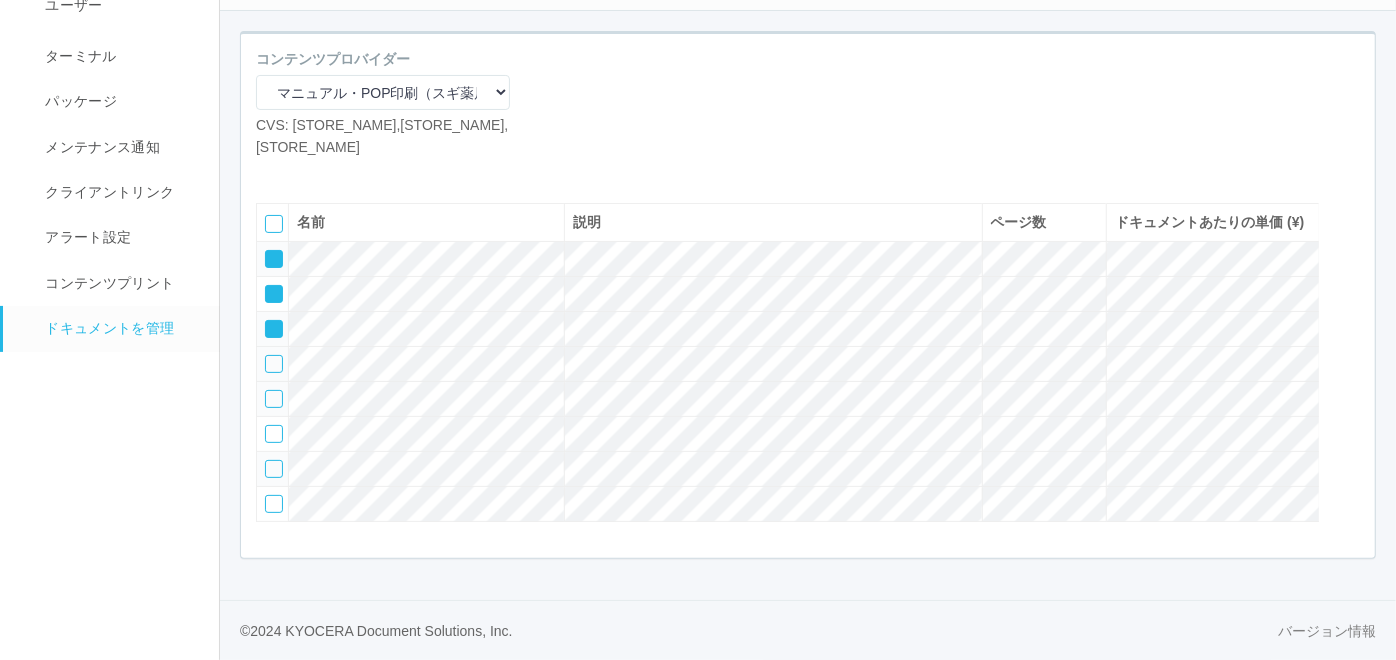 click at bounding box center (274, 364) 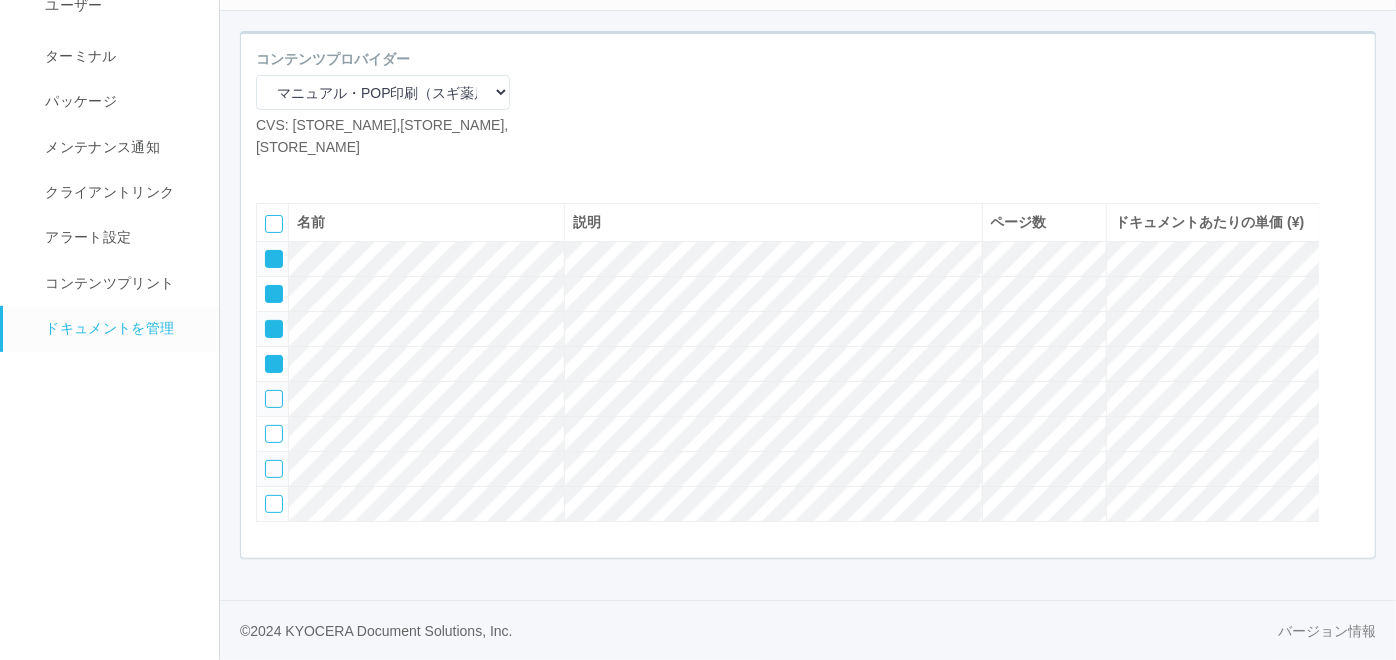 click at bounding box center [331, 173] 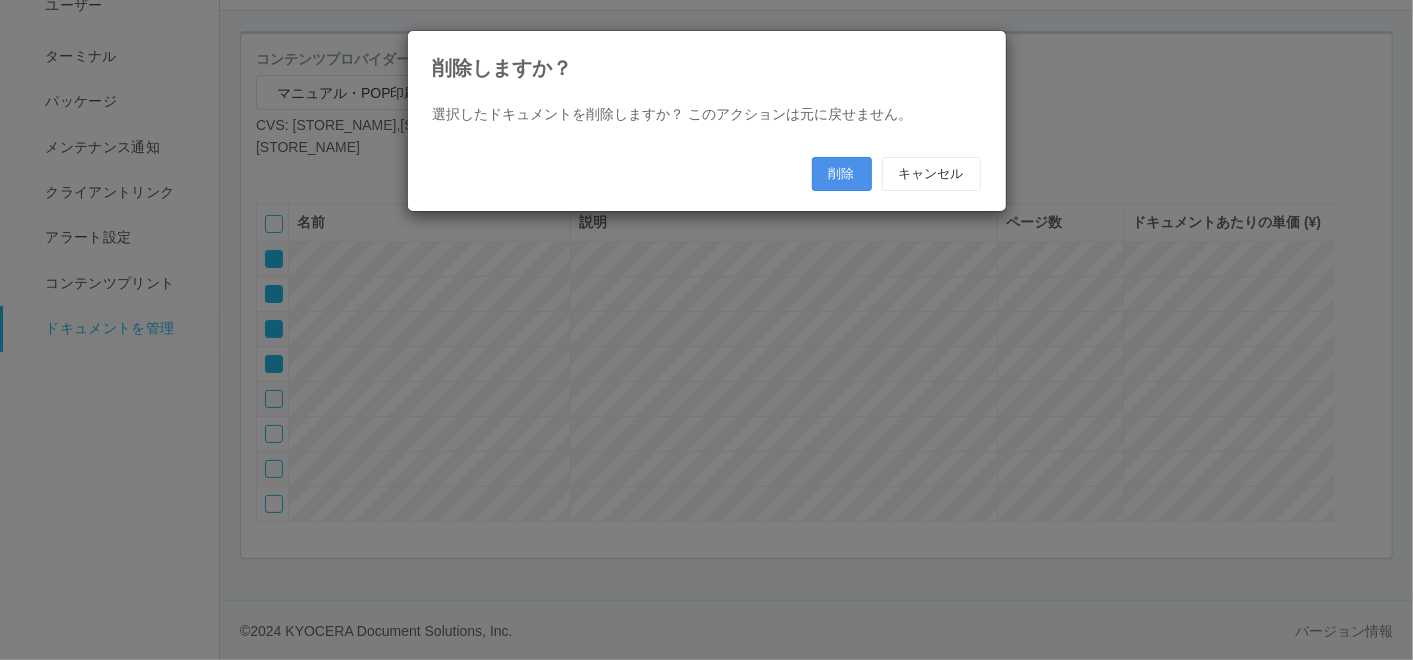 click on "削除" at bounding box center [842, 174] 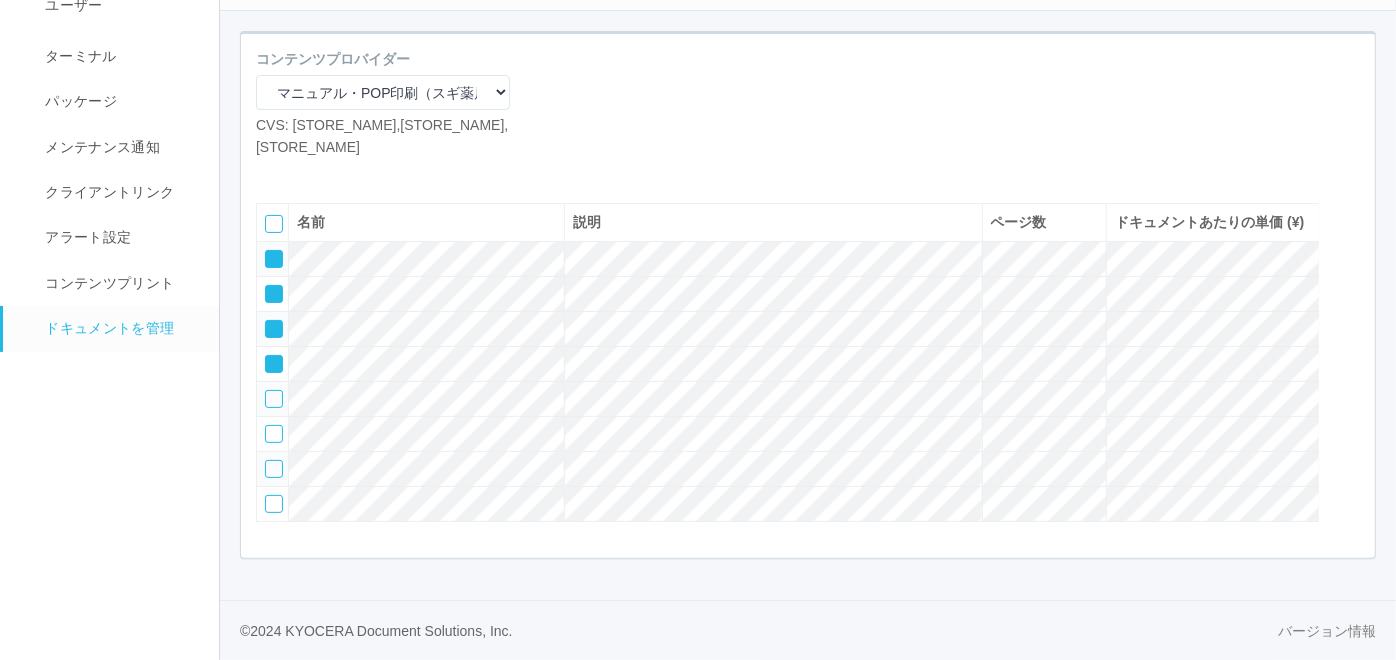 scroll, scrollTop: 54, scrollLeft: 0, axis: vertical 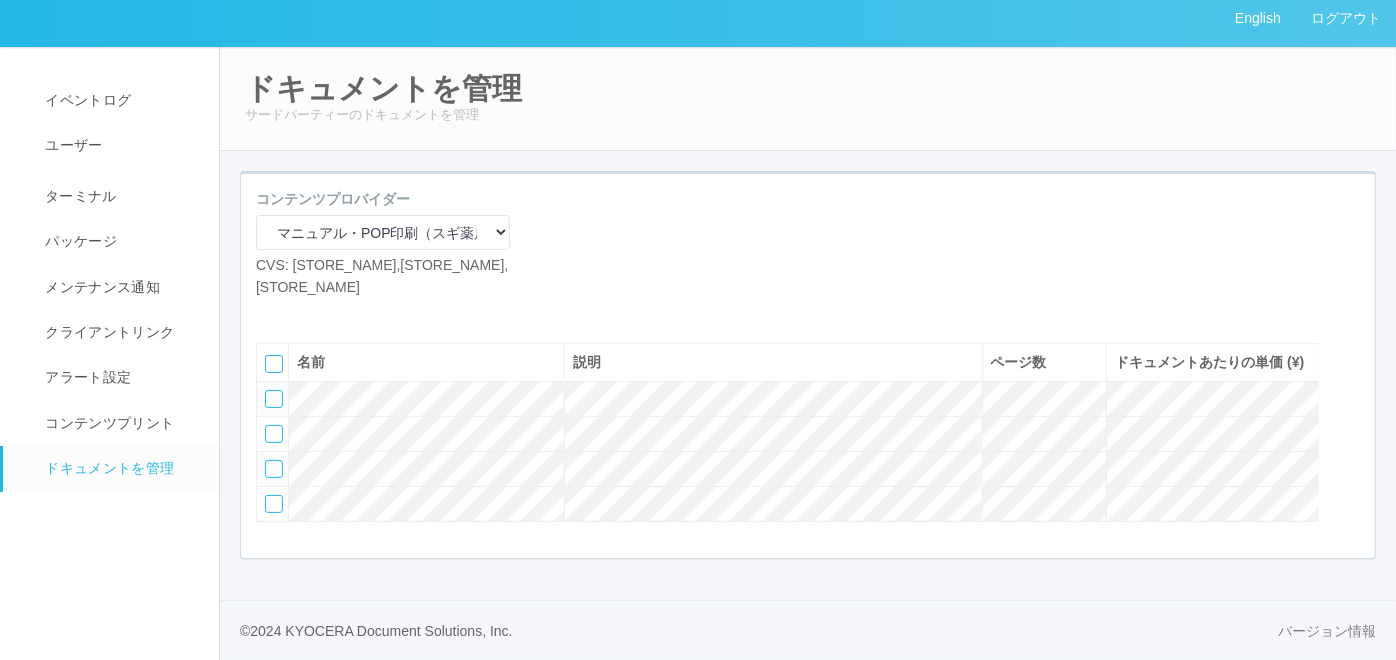 click at bounding box center (301, 313) 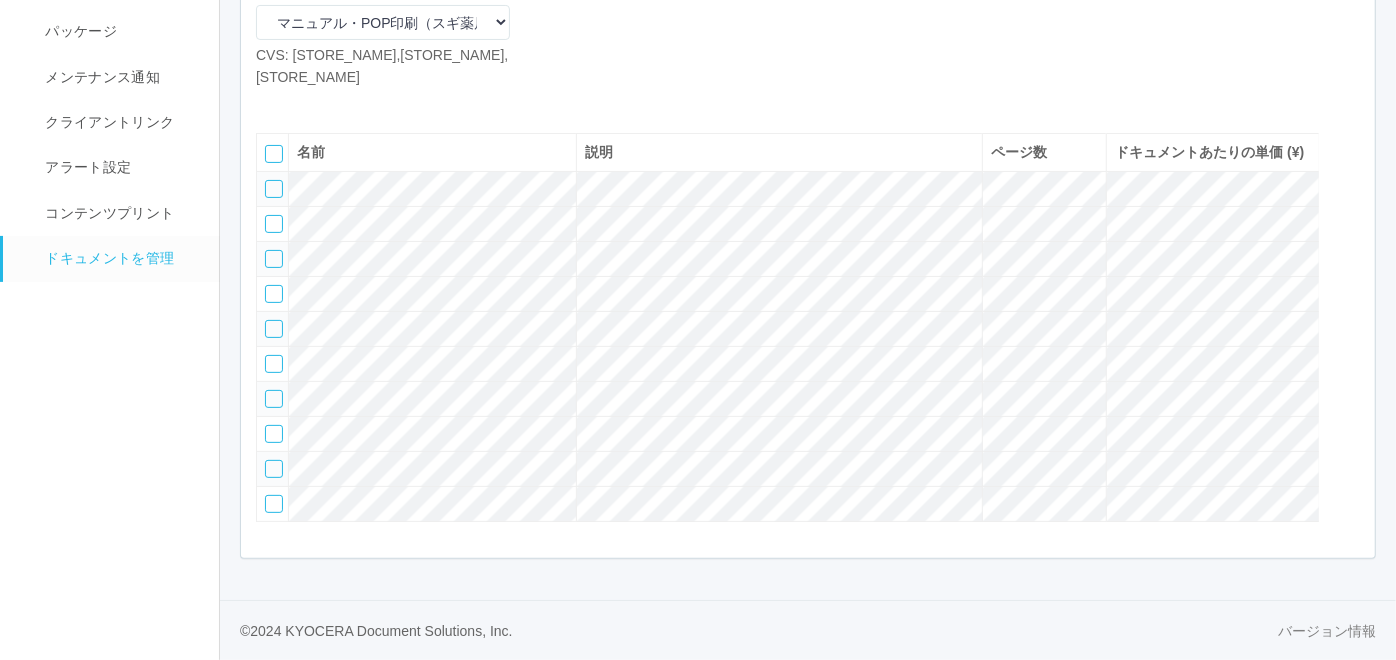 scroll, scrollTop: 283, scrollLeft: 0, axis: vertical 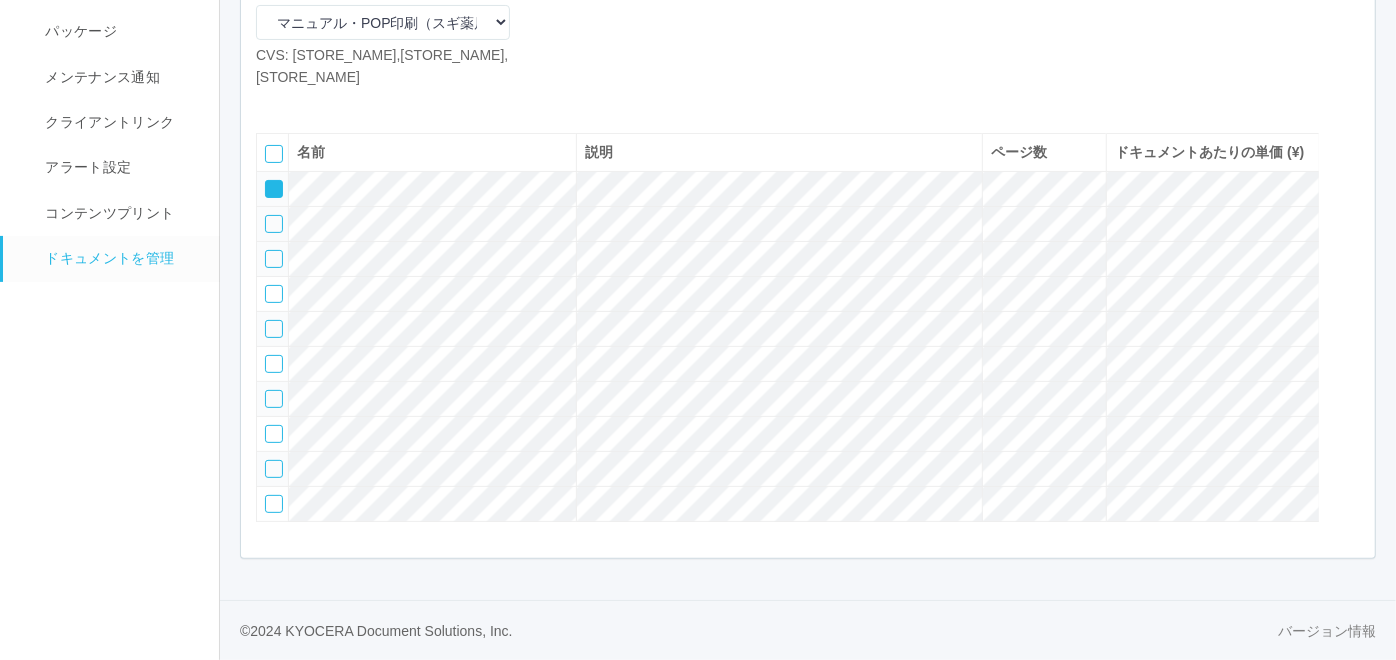 click at bounding box center [274, 224] 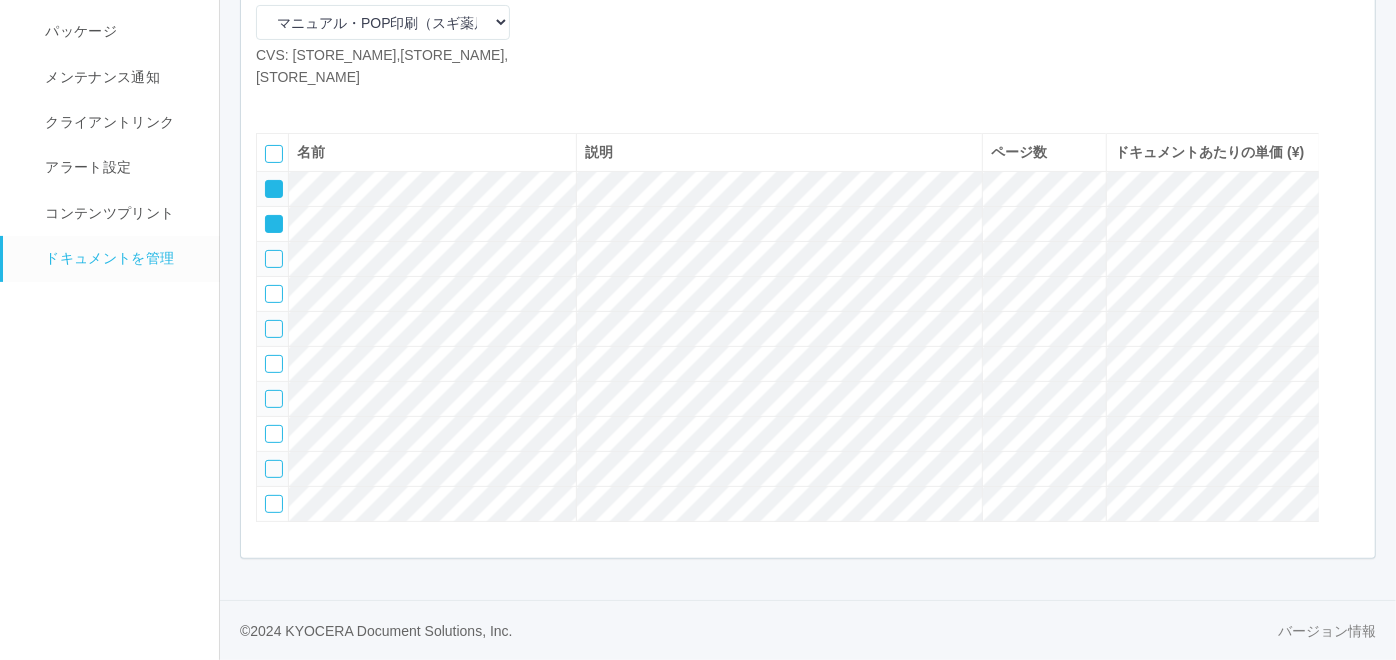 click at bounding box center [273, 259] 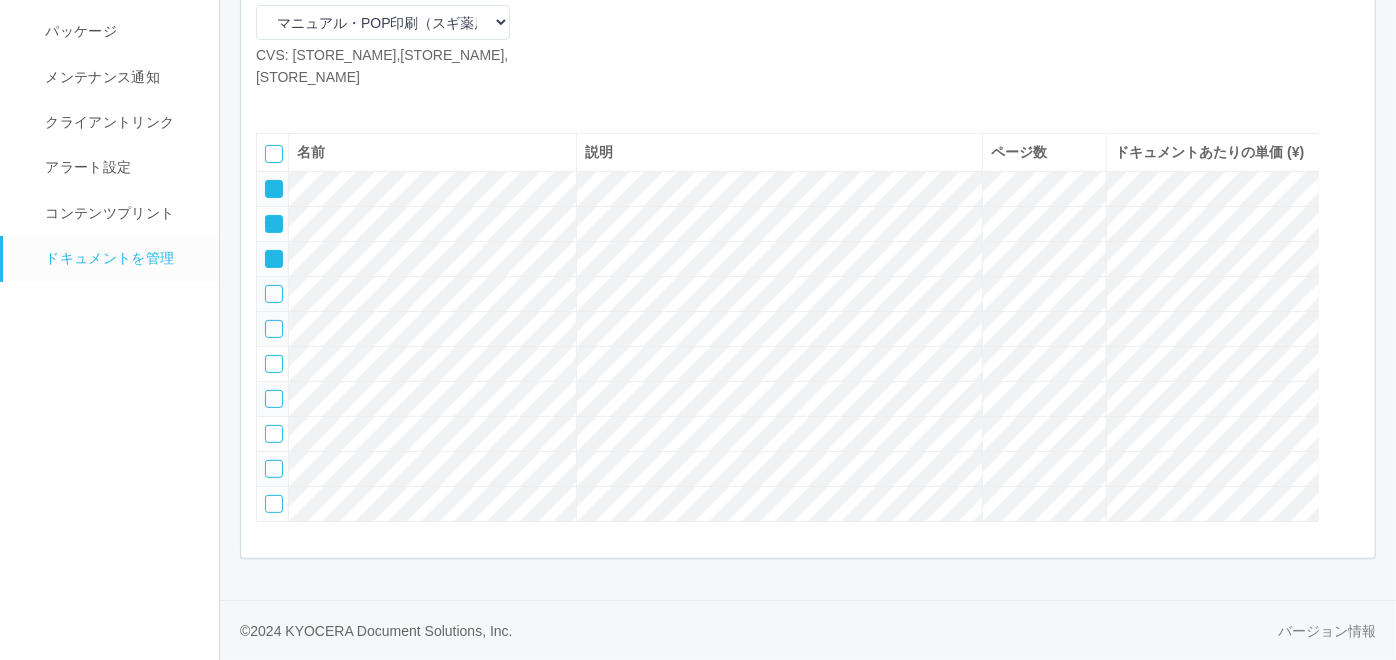 click at bounding box center (274, 294) 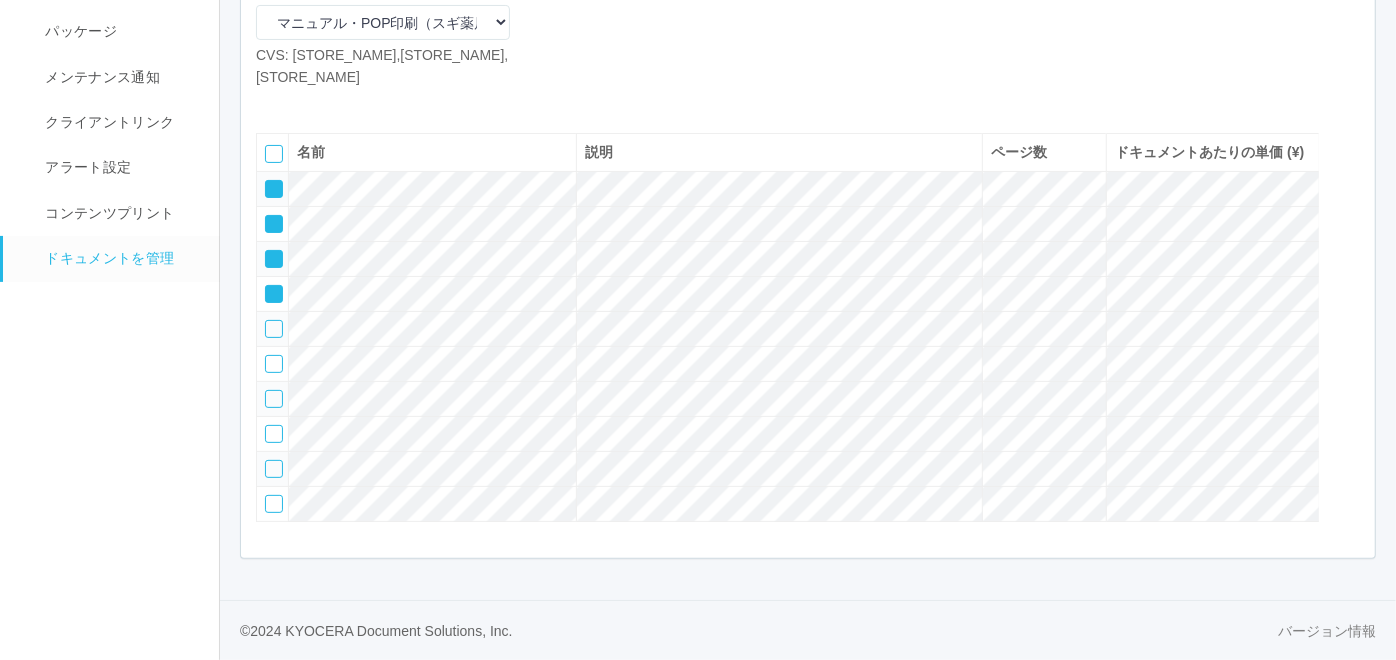 click at bounding box center [274, 329] 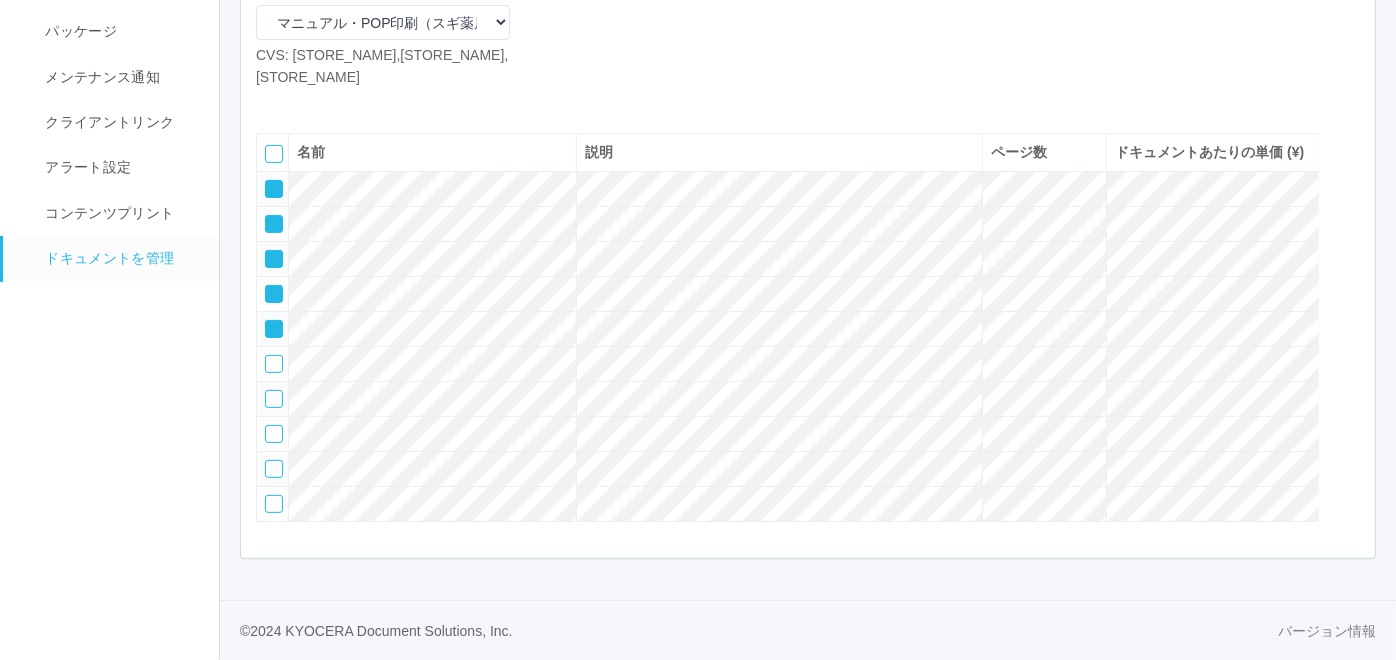 click at bounding box center (331, 103) 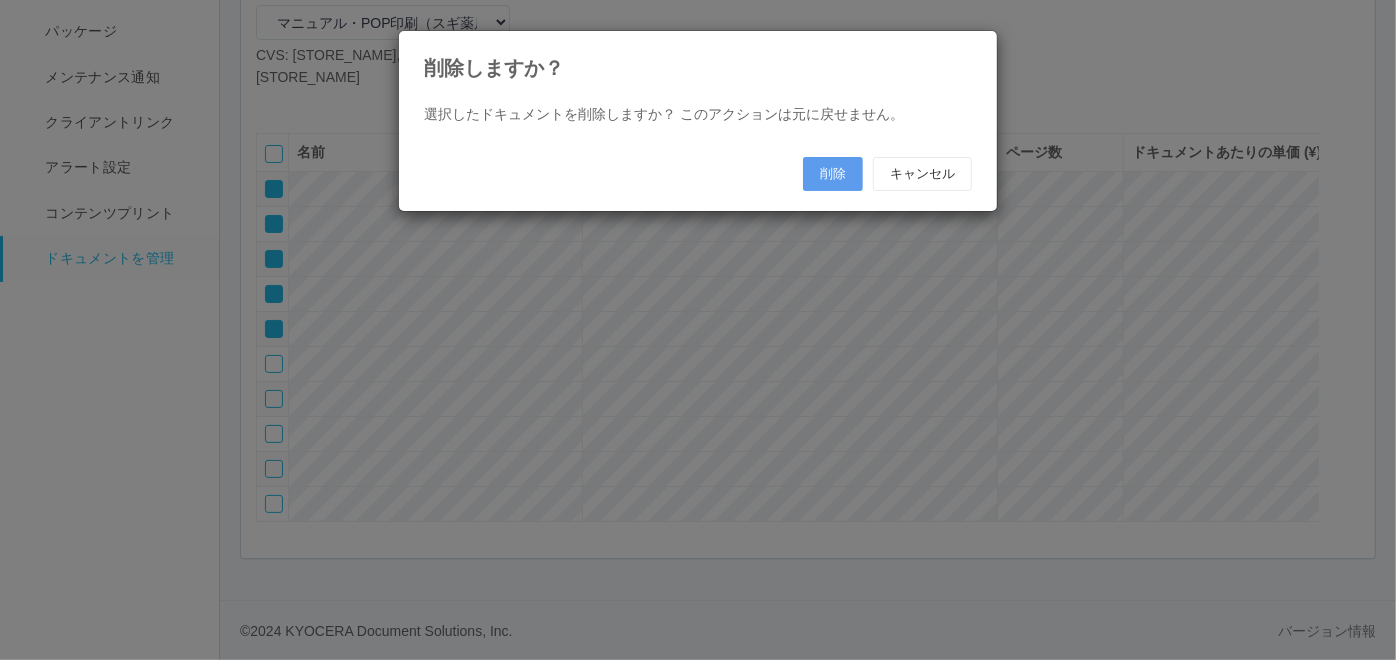 scroll, scrollTop: 262, scrollLeft: 0, axis: vertical 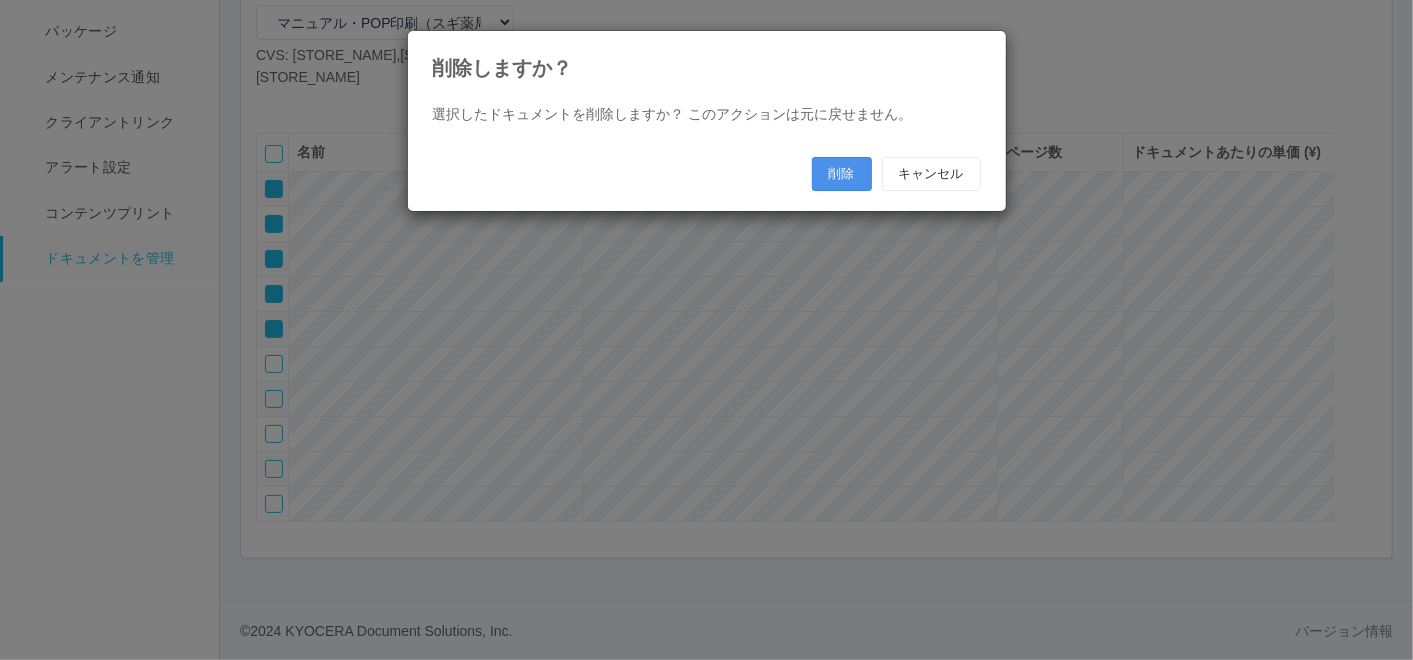 click on "削除" at bounding box center [842, 174] 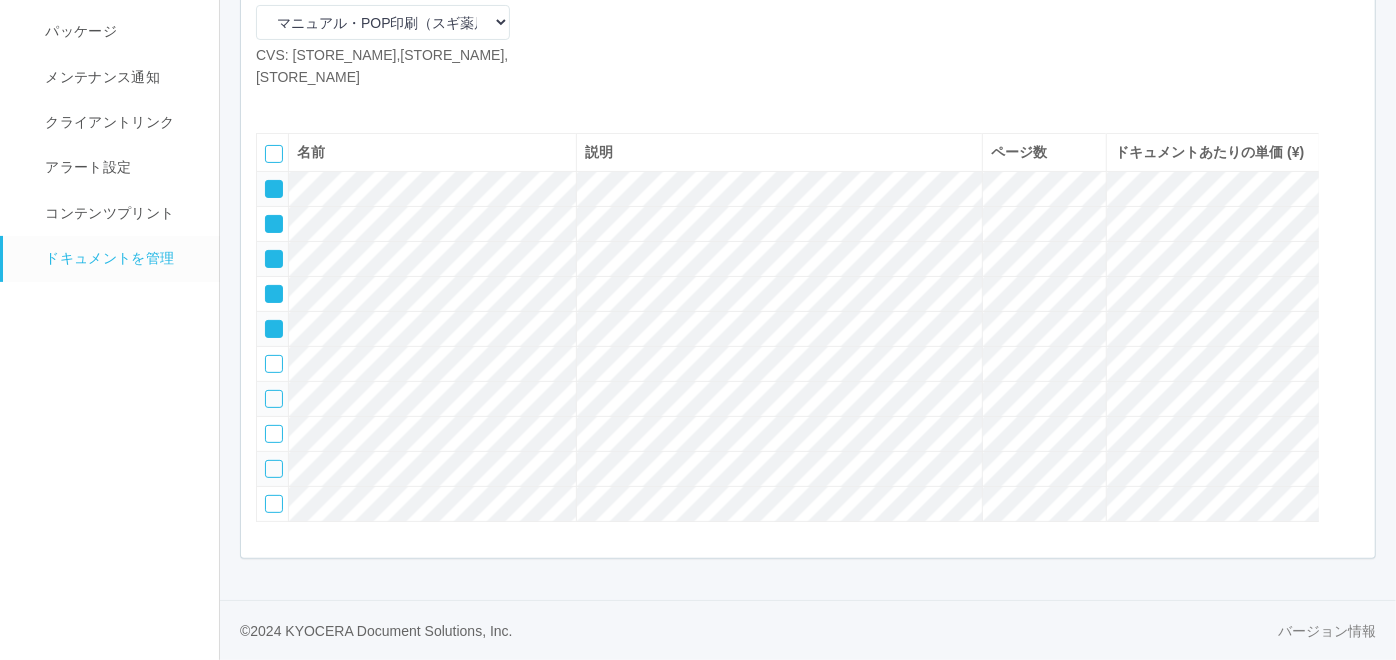 scroll, scrollTop: 93, scrollLeft: 0, axis: vertical 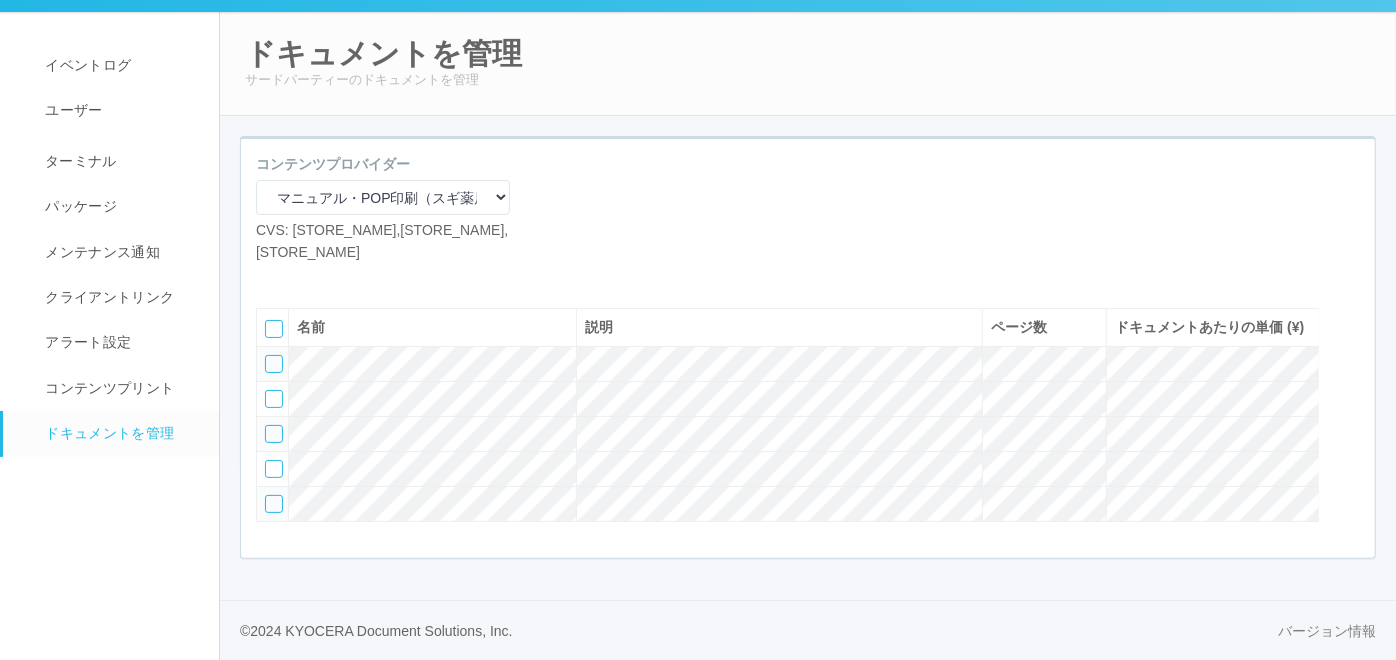 click at bounding box center [301, 278] 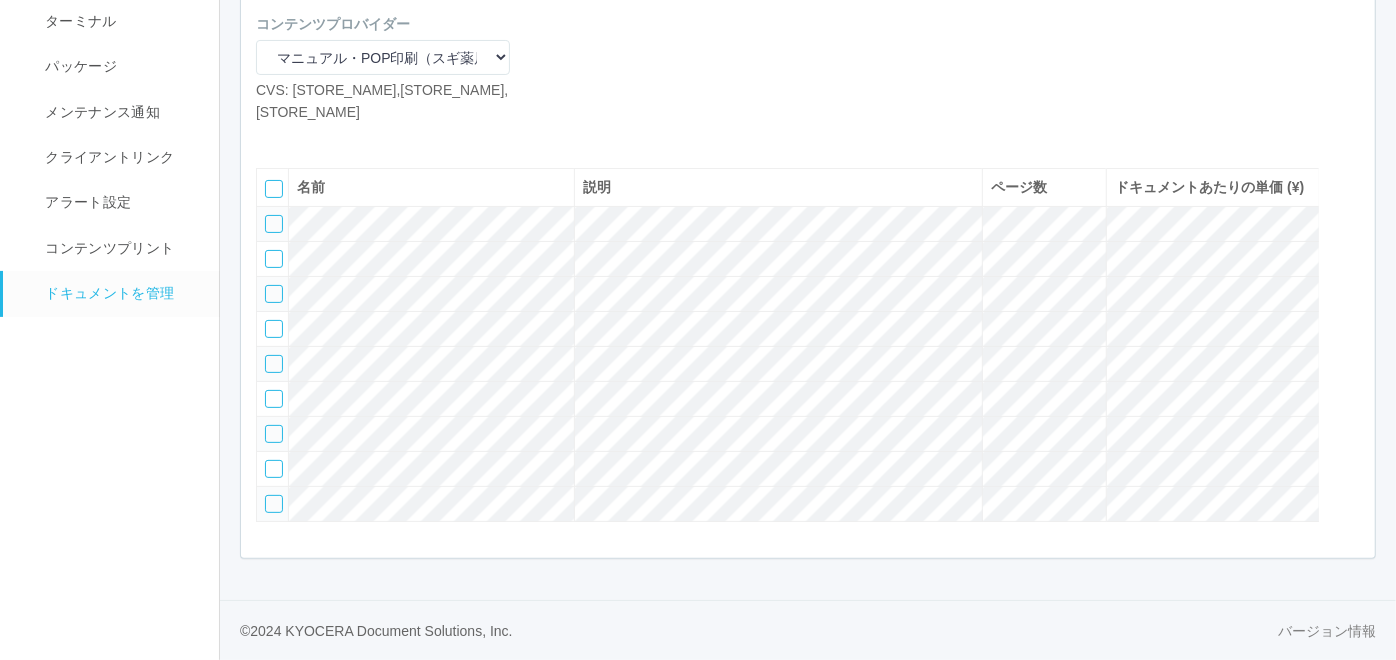 scroll, scrollTop: 245, scrollLeft: 0, axis: vertical 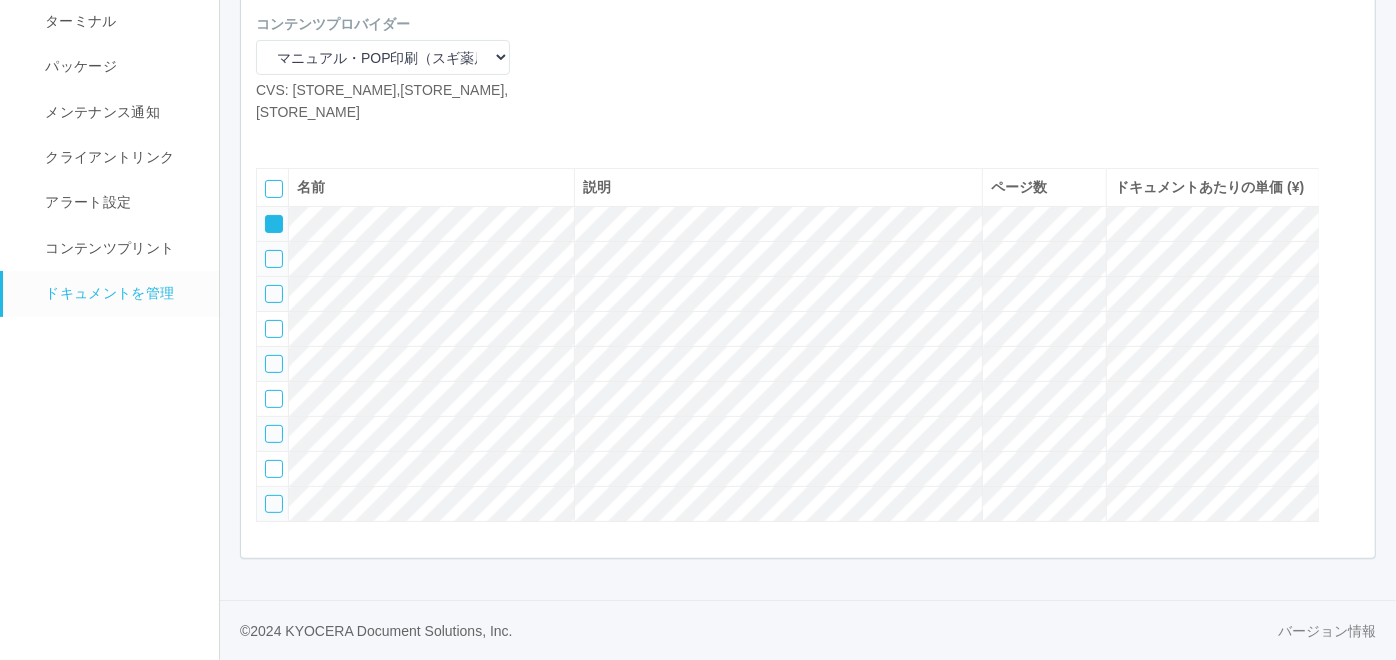 click at bounding box center (274, 259) 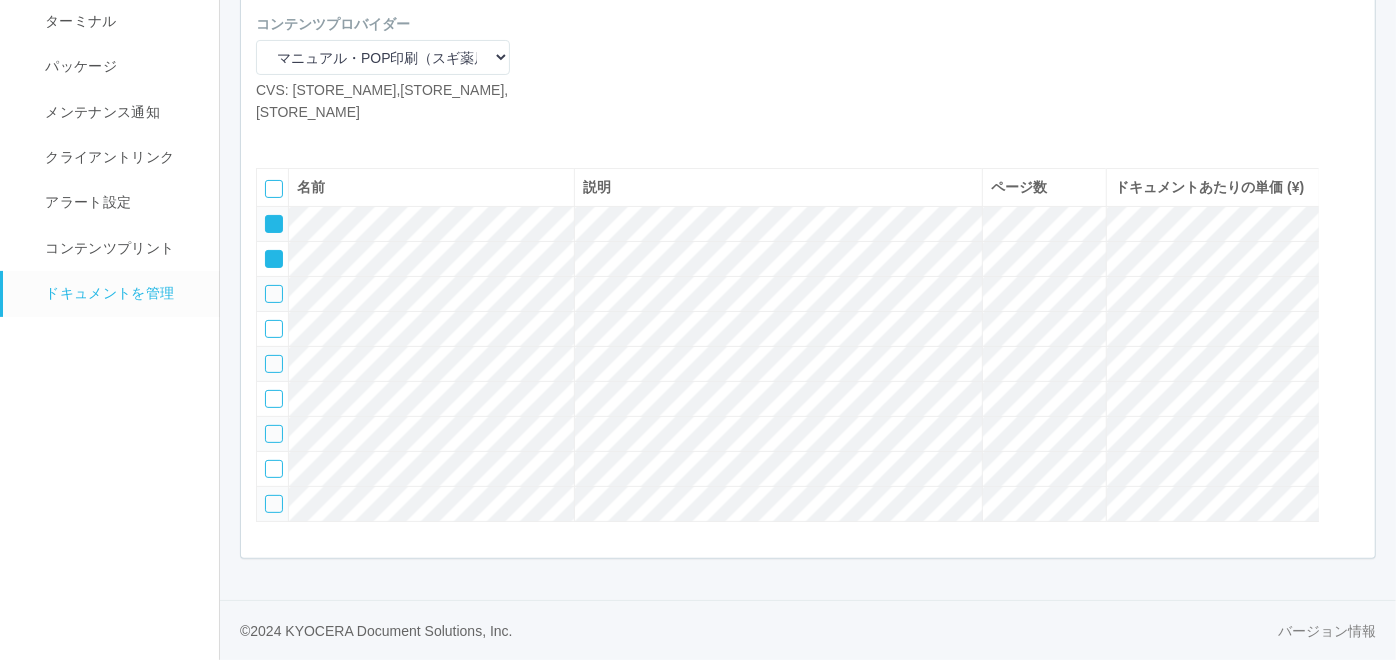 click at bounding box center [274, 294] 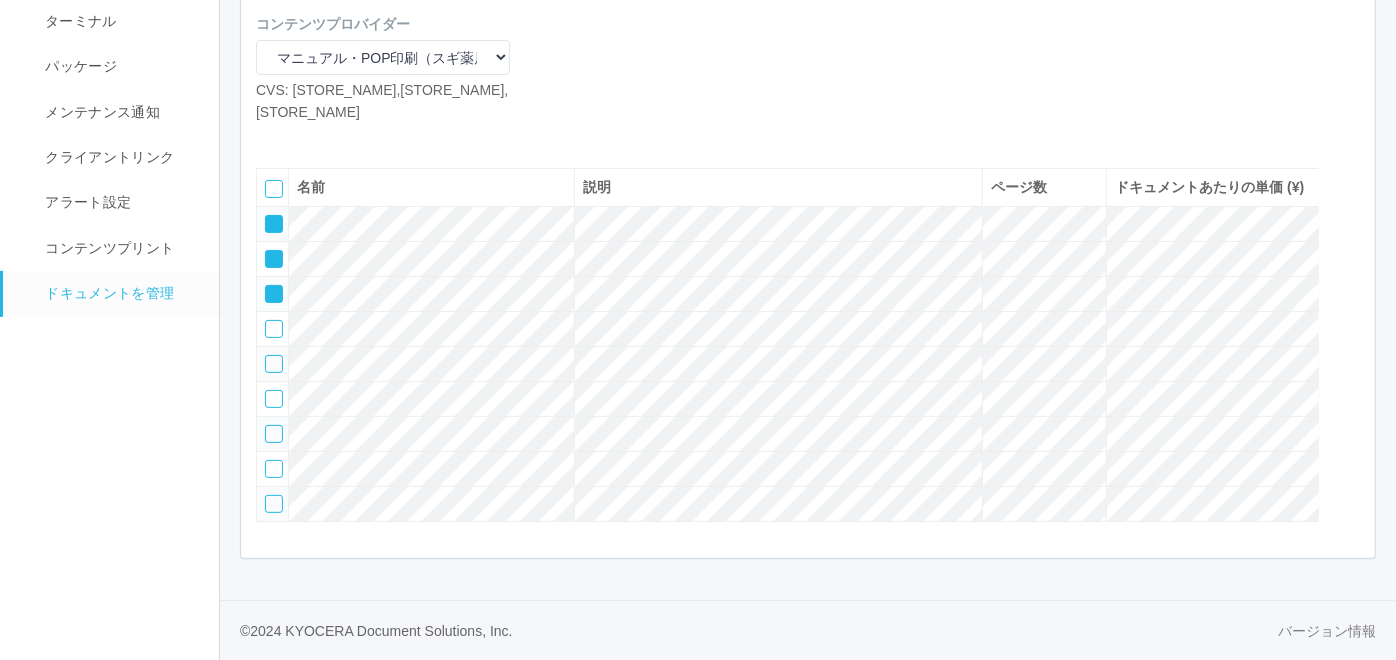 click at bounding box center (331, 138) 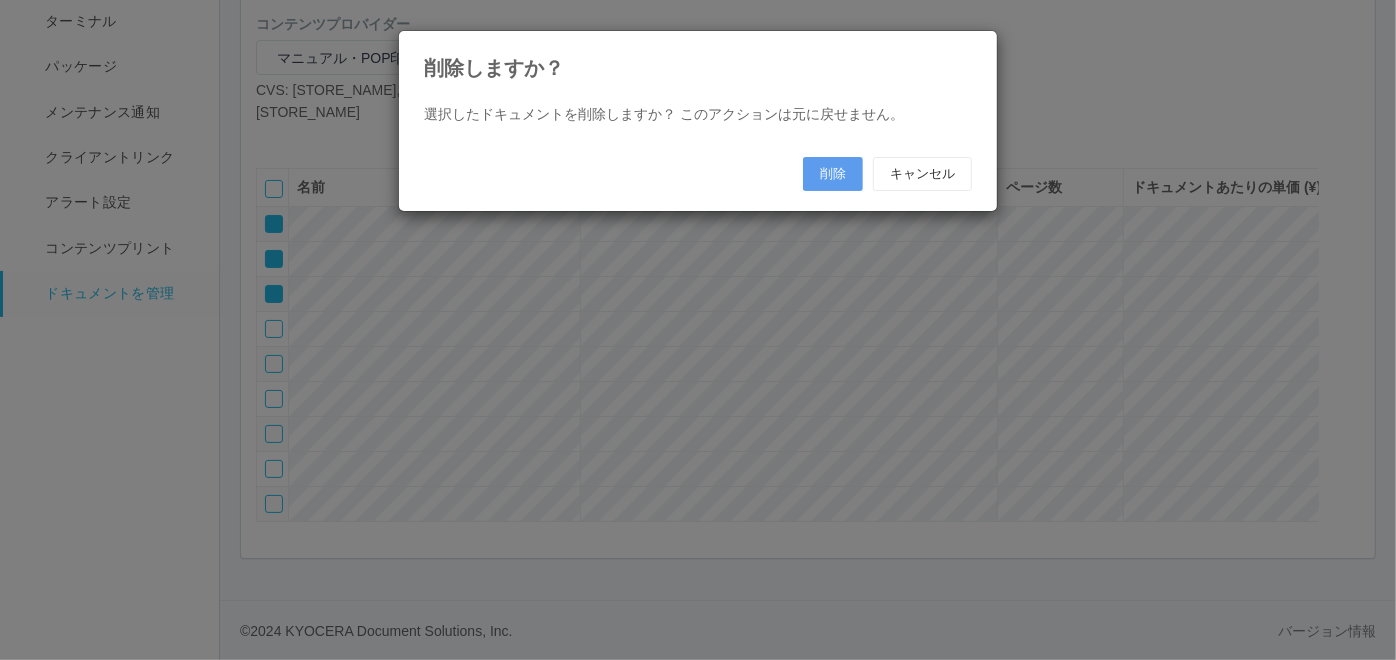 scroll, scrollTop: 224, scrollLeft: 0, axis: vertical 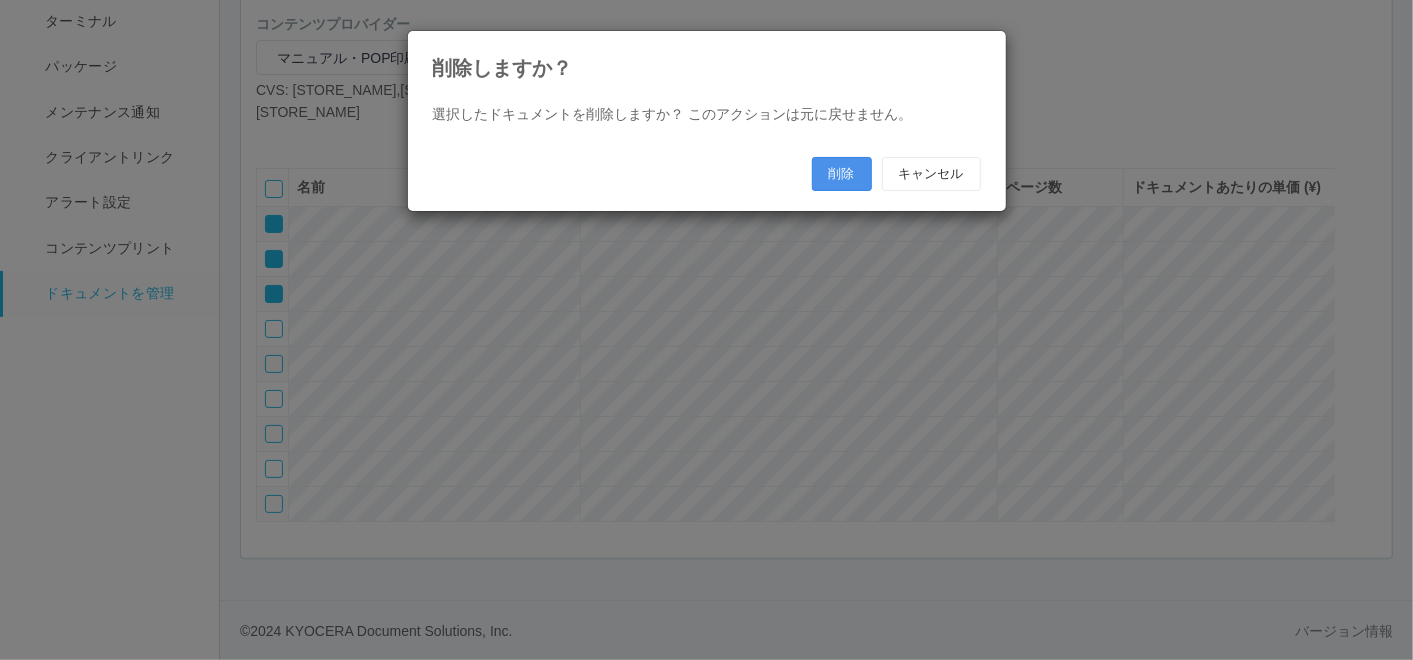 click on "削除" at bounding box center [842, 174] 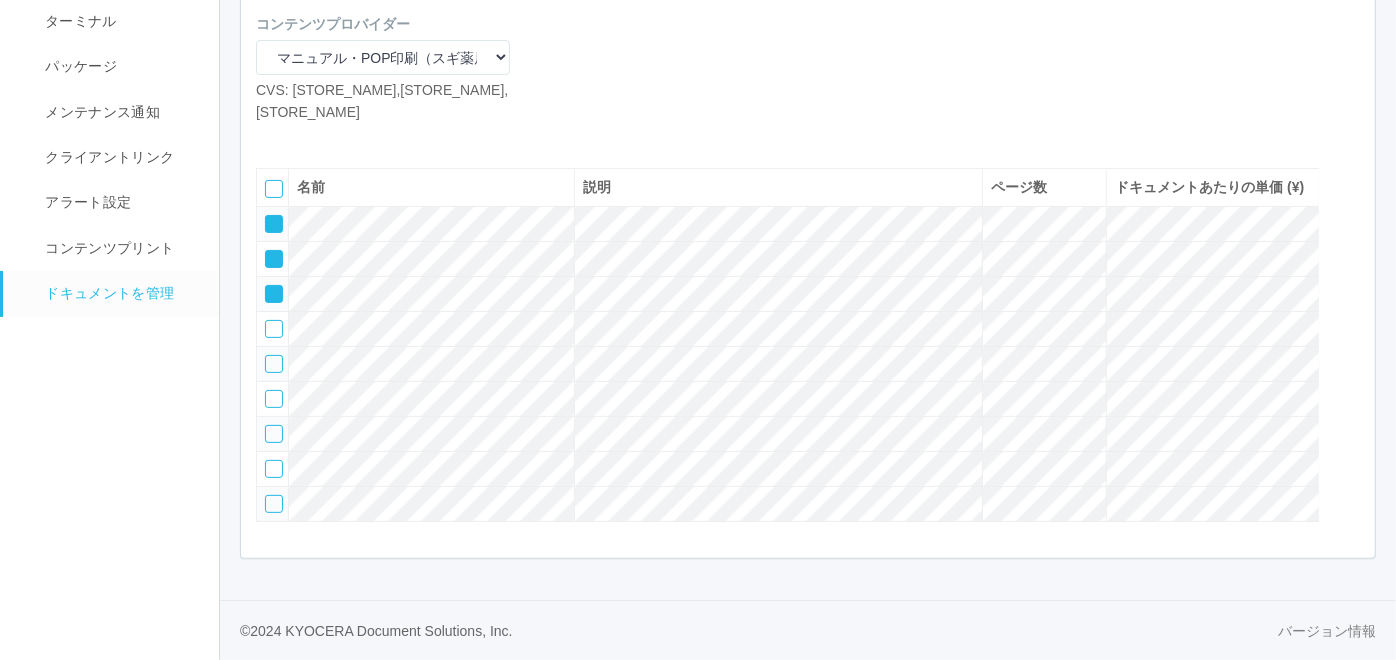 scroll, scrollTop: 131, scrollLeft: 0, axis: vertical 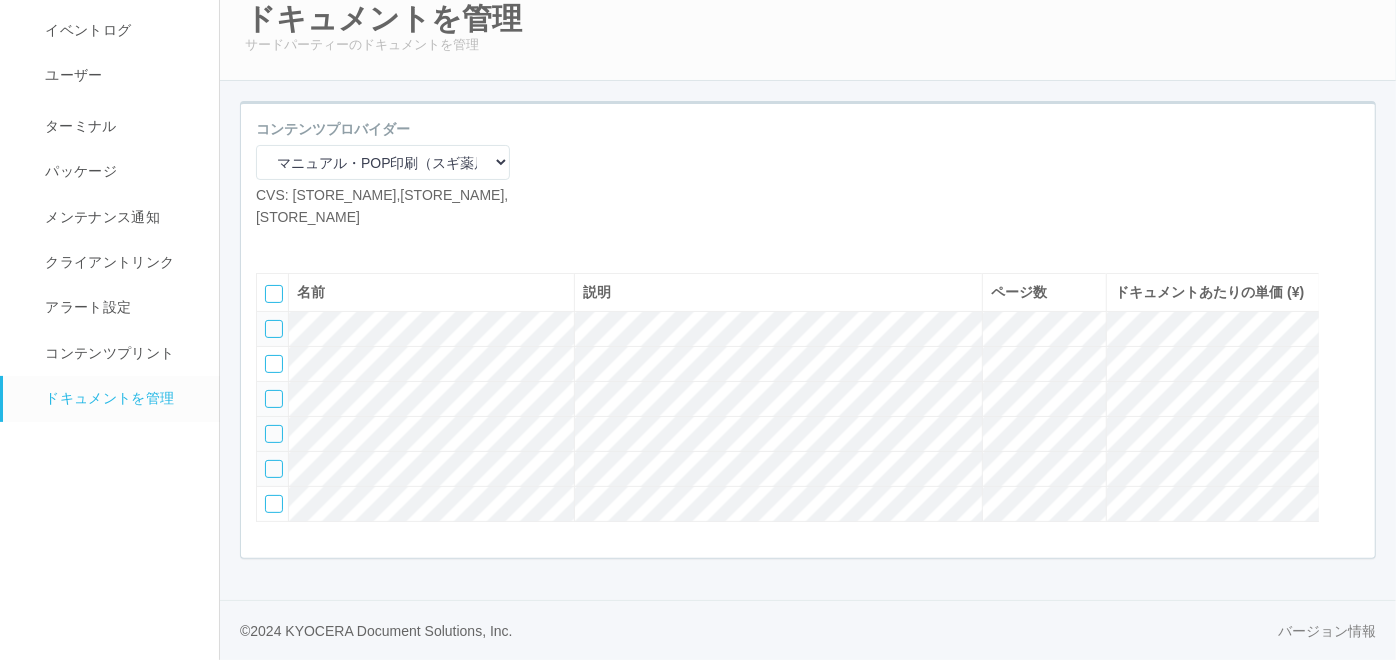 click at bounding box center (273, 434) 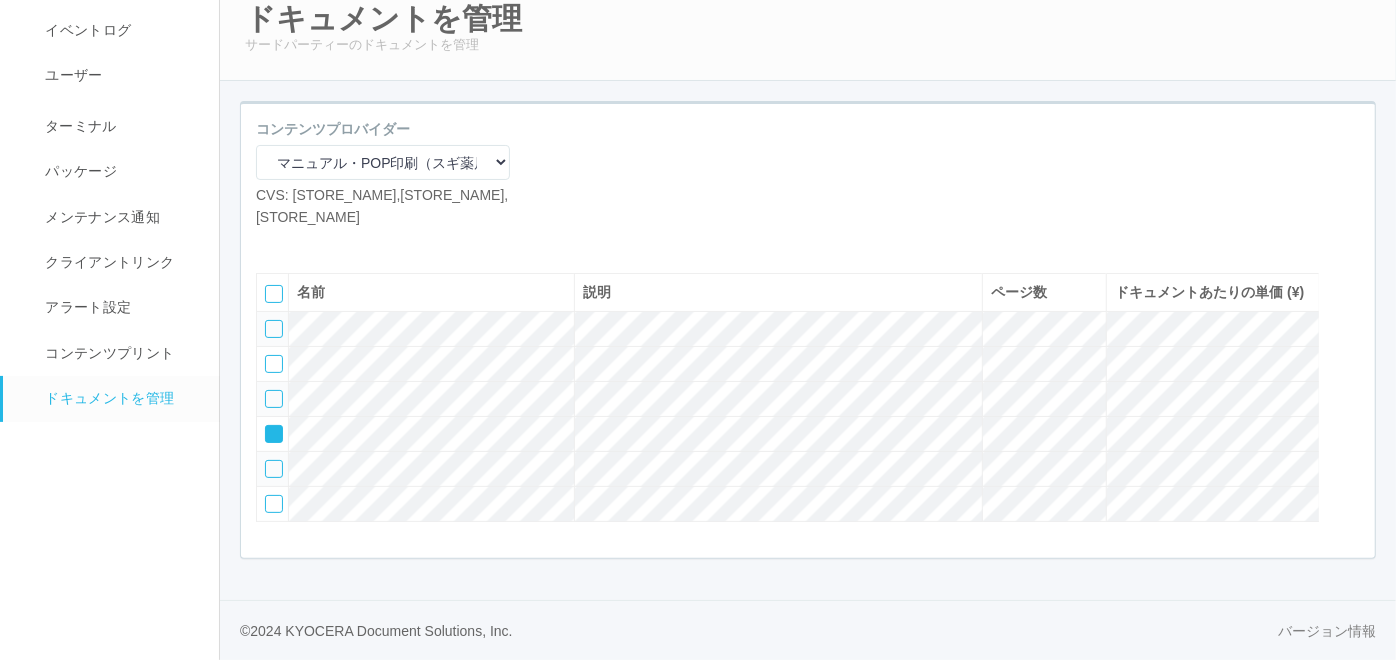 click at bounding box center (274, 469) 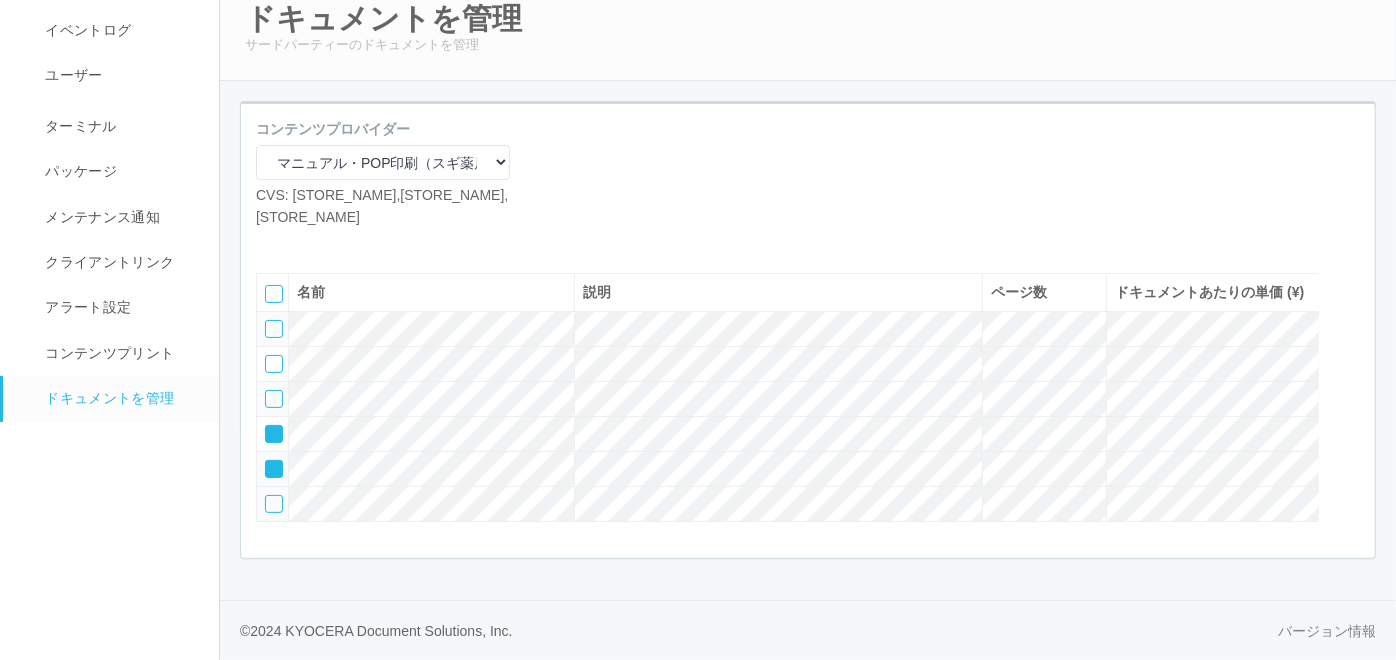 click at bounding box center (274, 504) 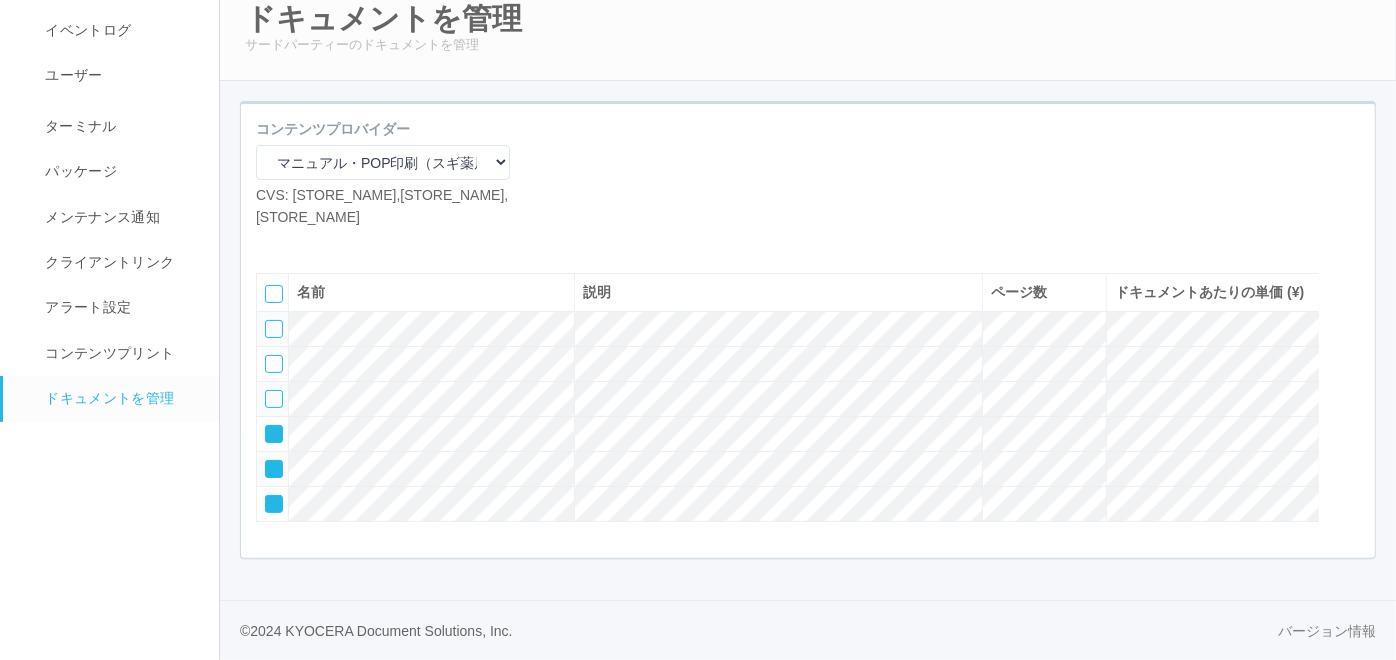 click at bounding box center [1350, 288] 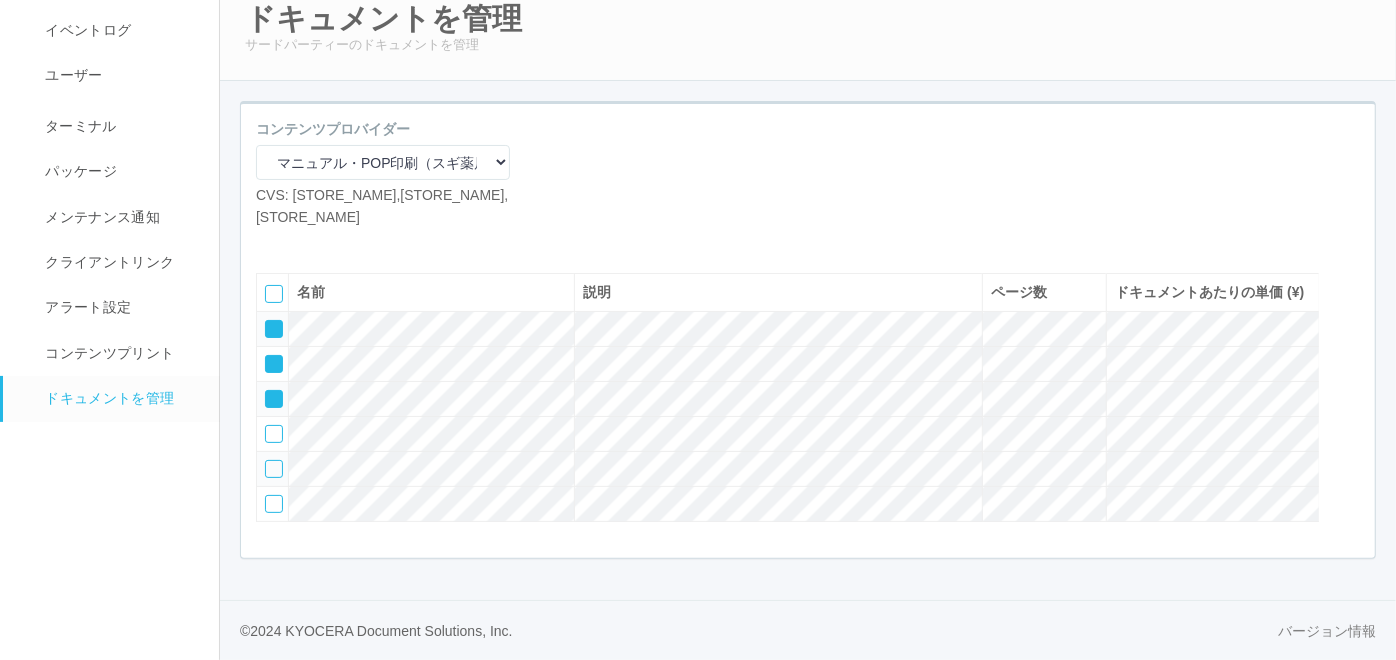 click at bounding box center (274, 329) 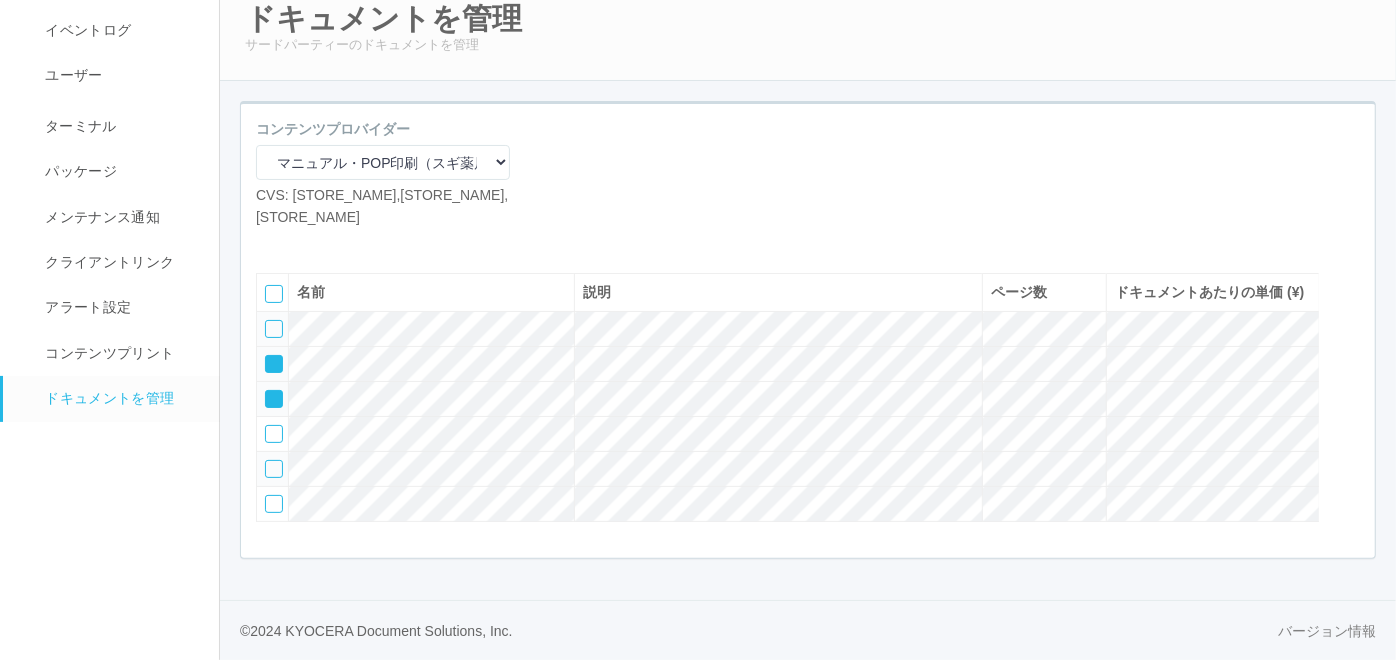 click at bounding box center [267, 357] 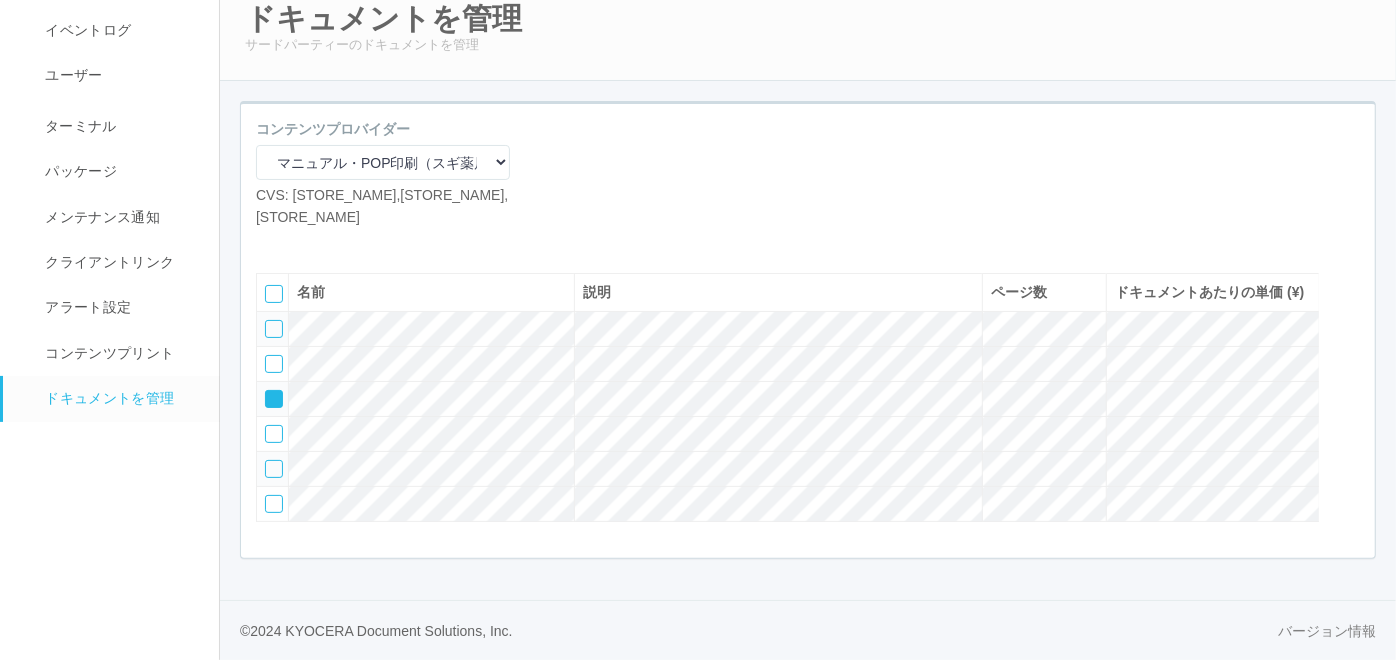 click at bounding box center (267, 392) 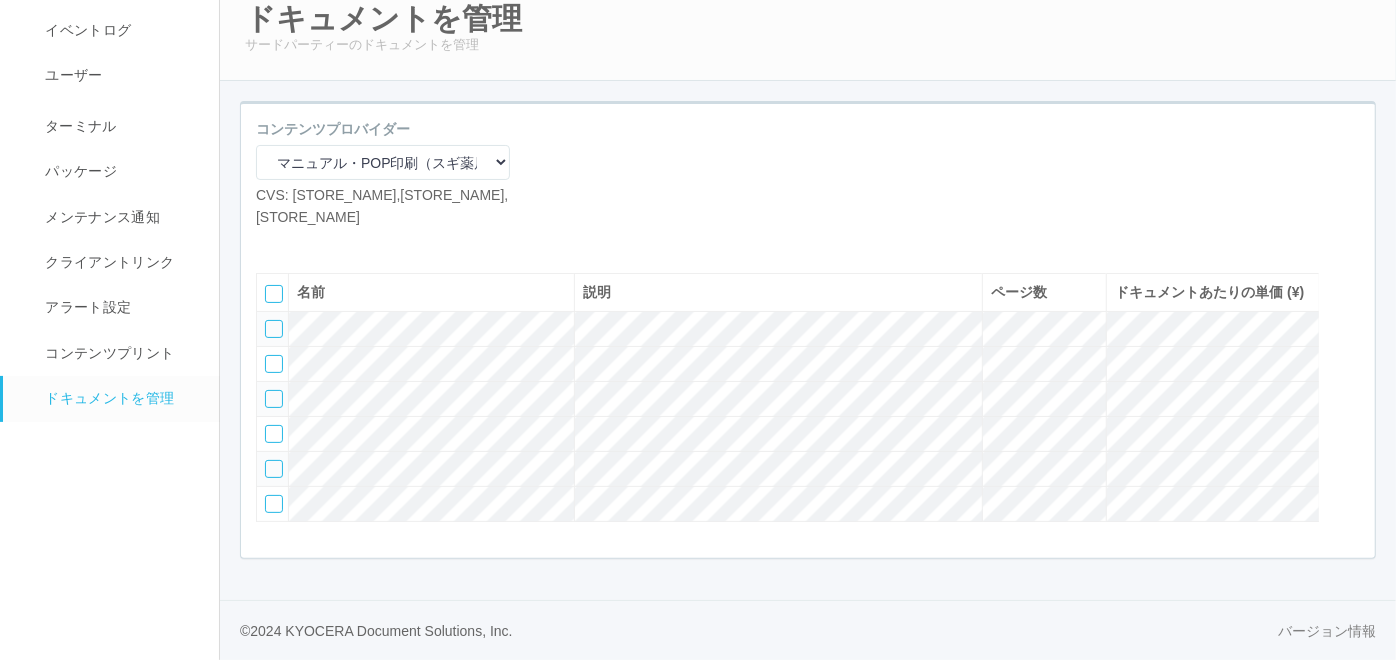 click at bounding box center [301, 243] 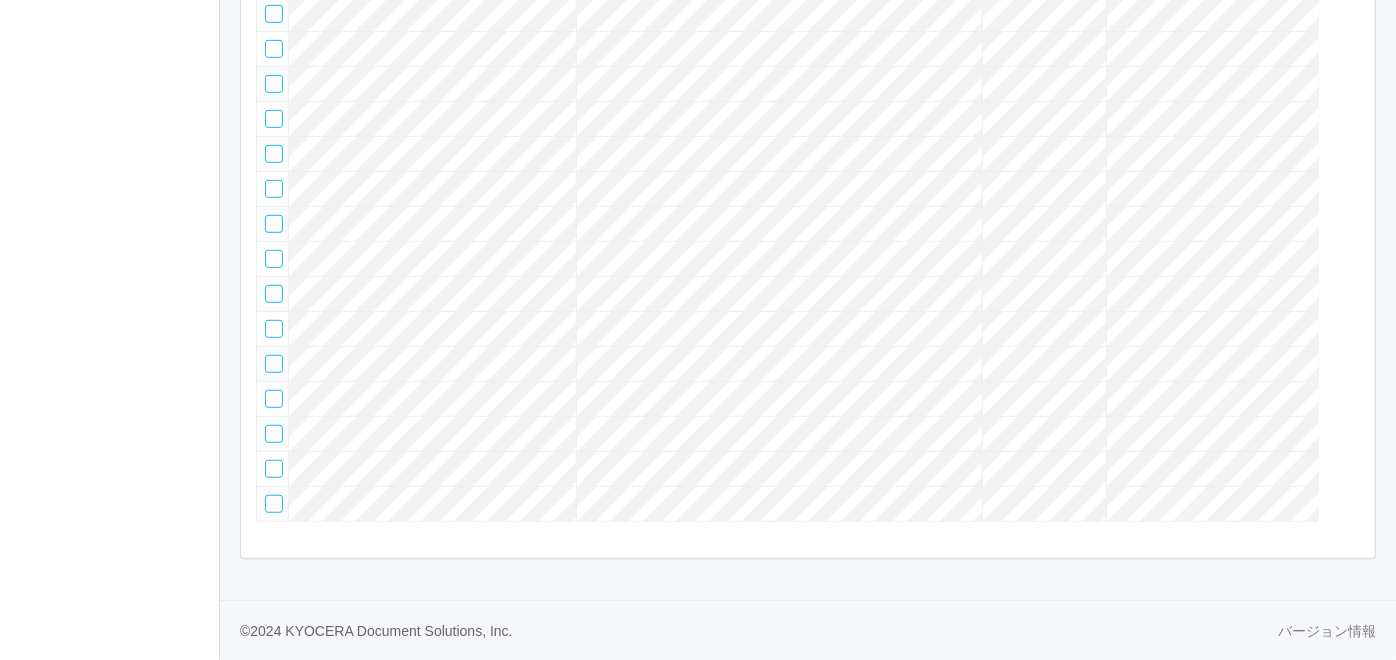 scroll, scrollTop: 169, scrollLeft: 0, axis: vertical 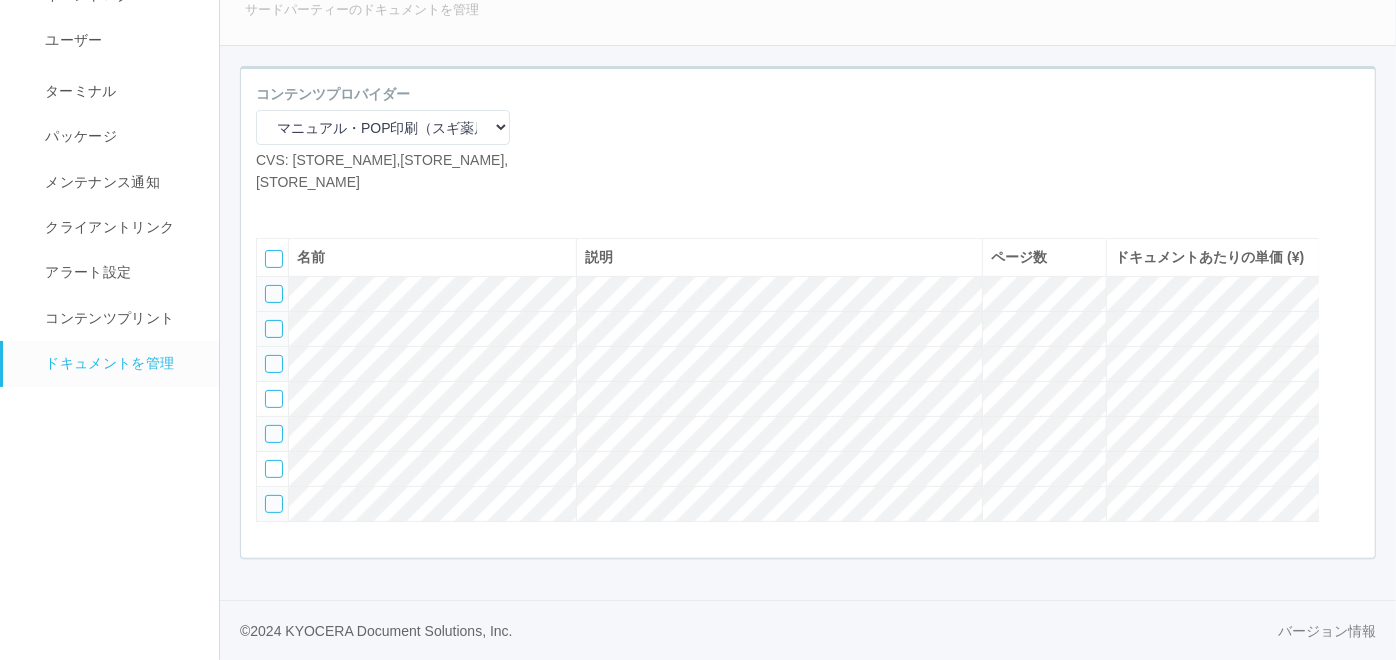 click at bounding box center [274, 329] 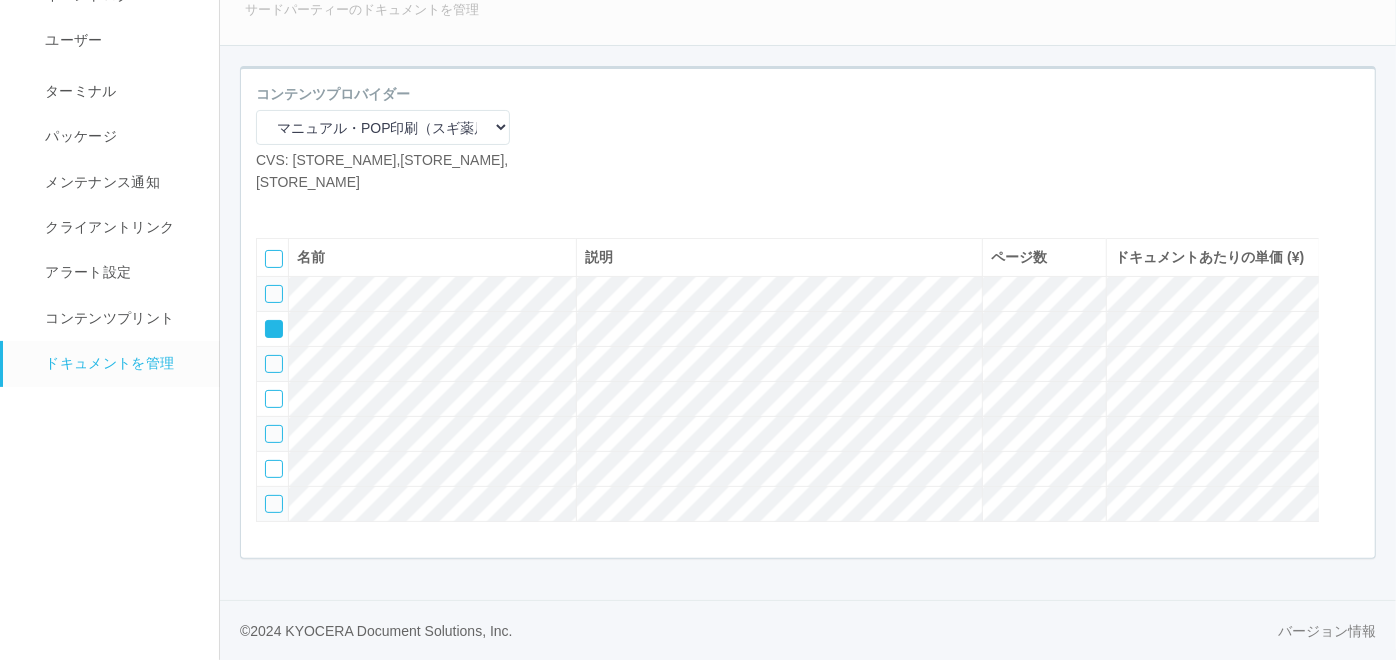 click at bounding box center (274, 364) 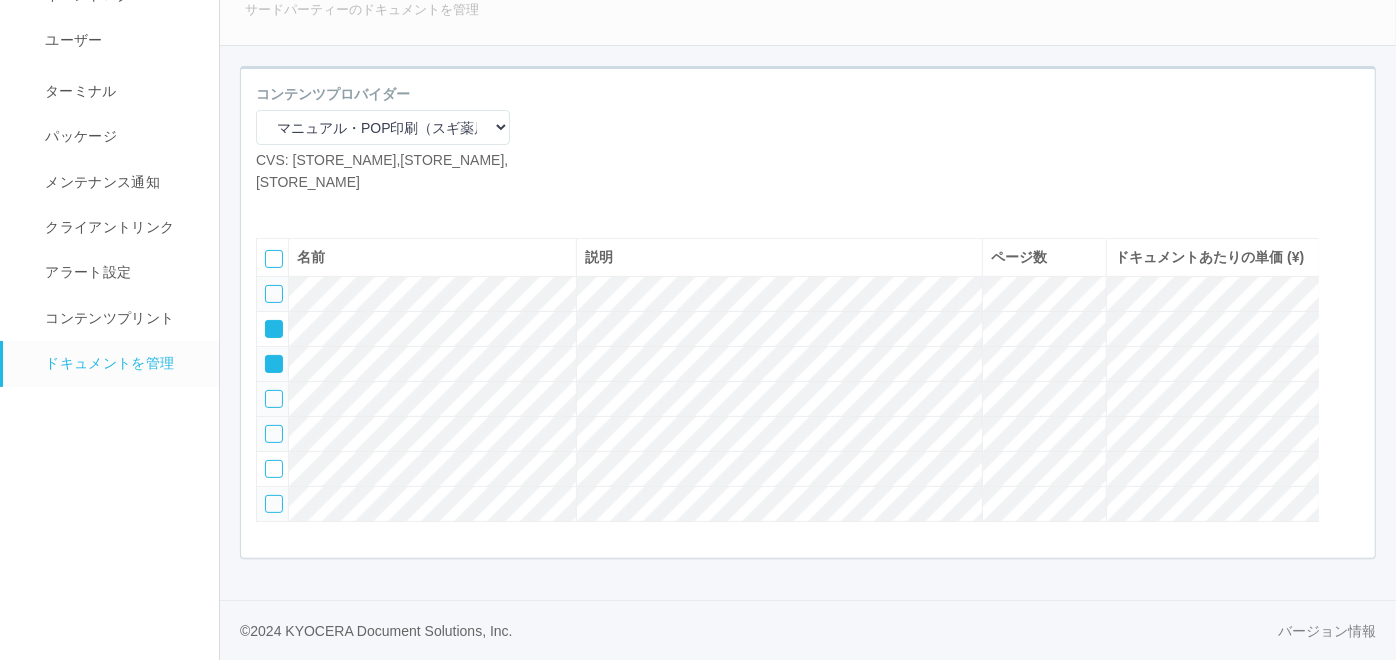 click at bounding box center (274, 399) 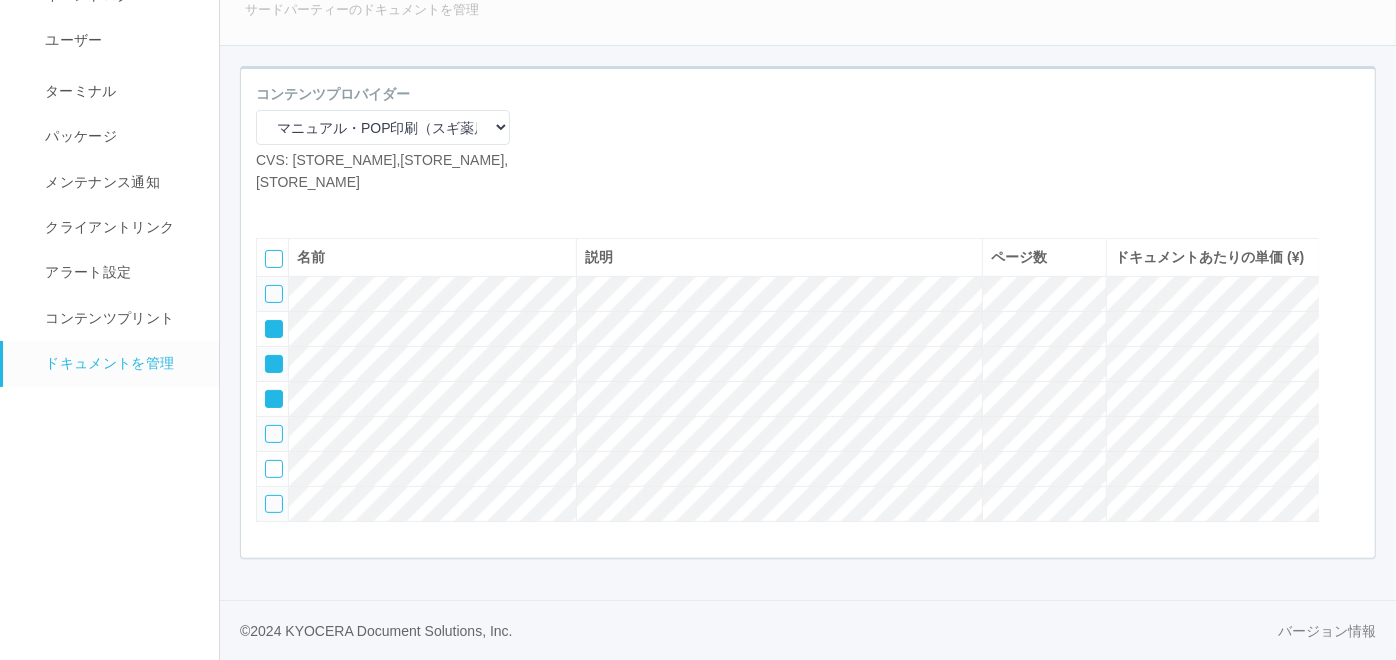 click at bounding box center (331, 208) 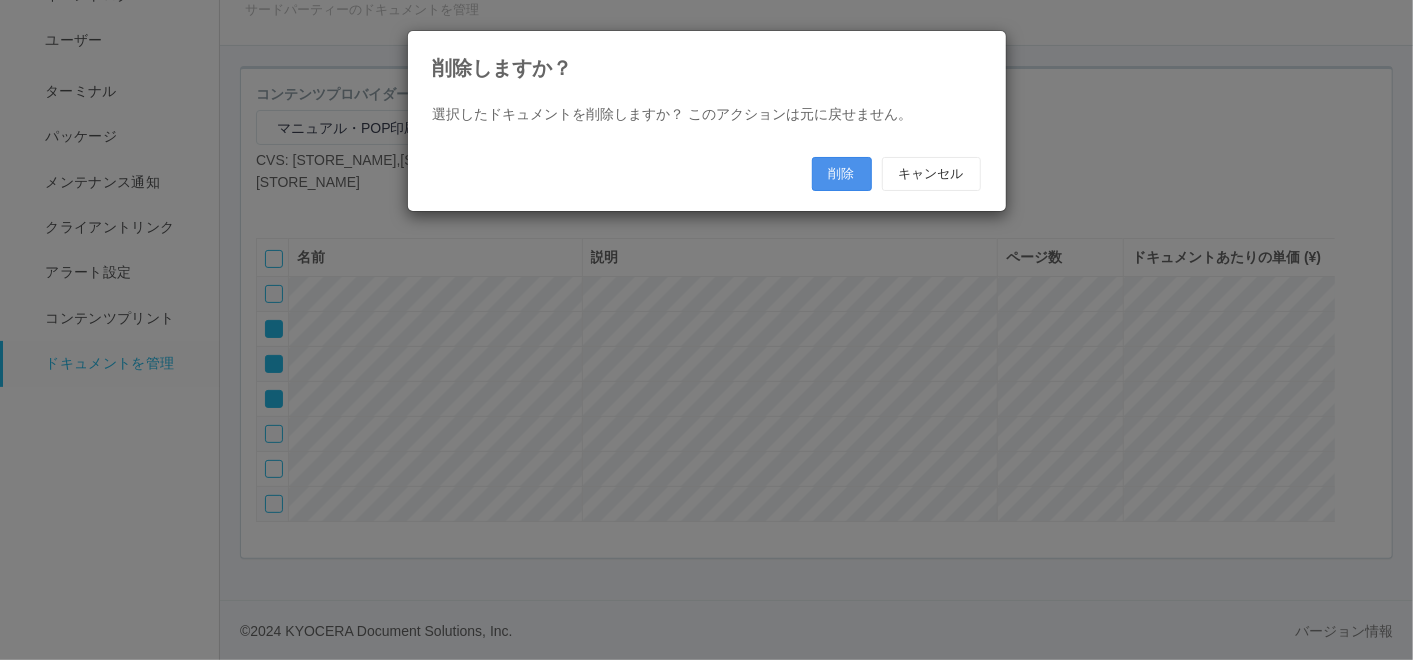 click on "削除" at bounding box center [842, 174] 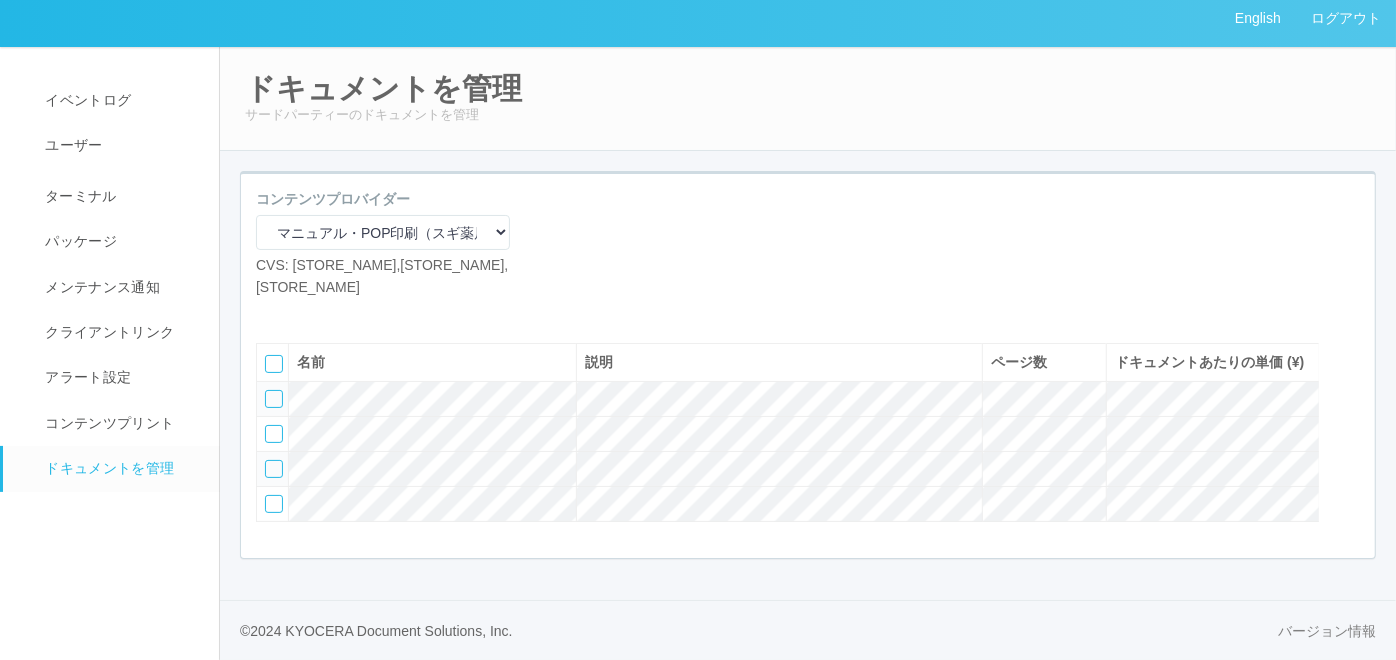 scroll, scrollTop: 54, scrollLeft: 0, axis: vertical 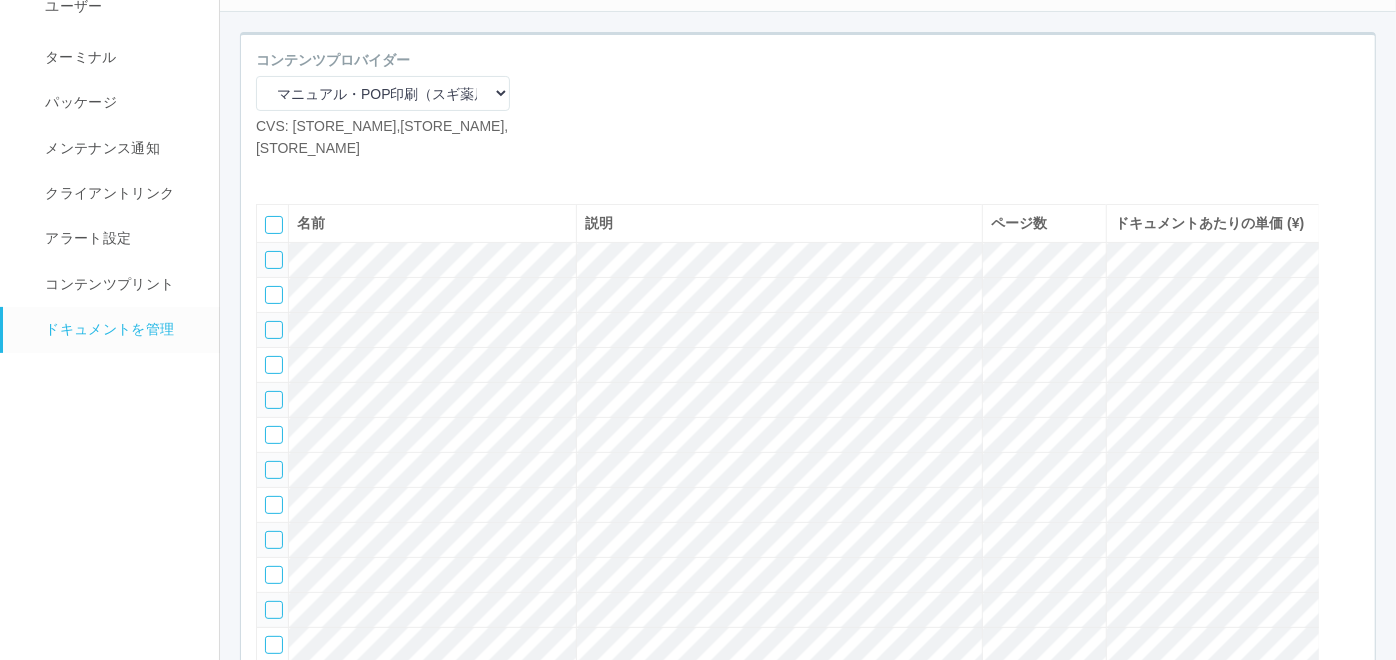 click at bounding box center [301, 174] 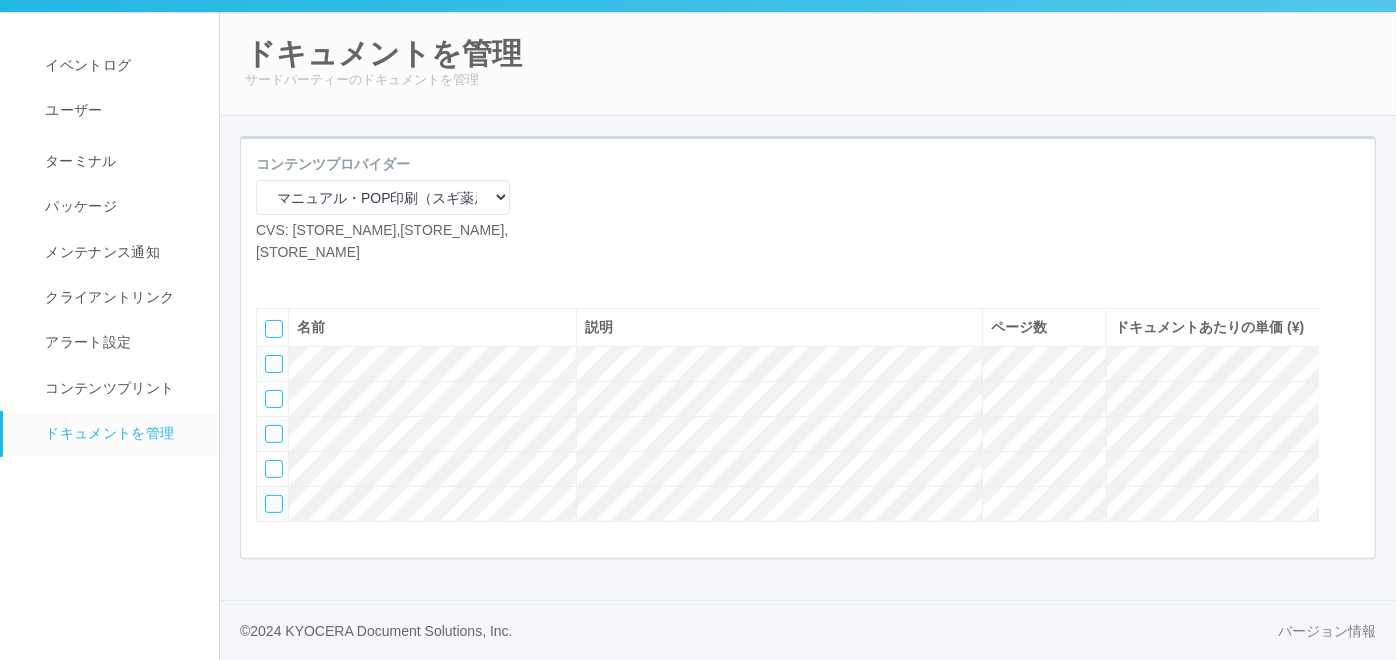 scroll, scrollTop: 93, scrollLeft: 0, axis: vertical 